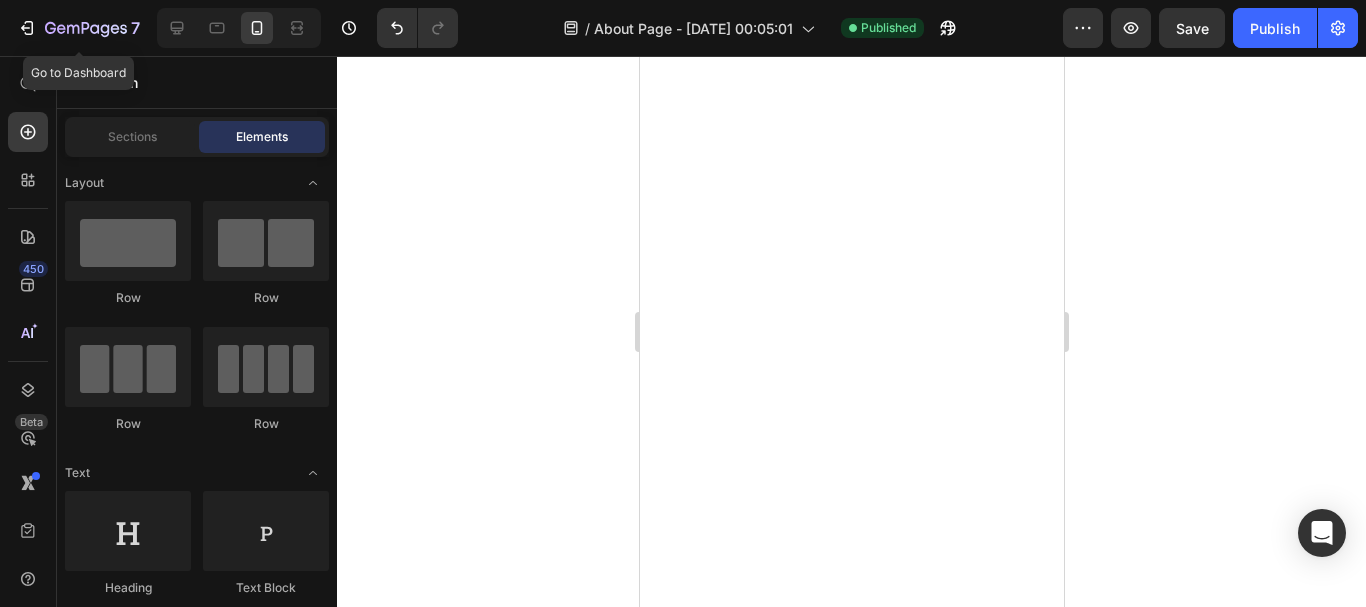 scroll, scrollTop: 0, scrollLeft: 0, axis: both 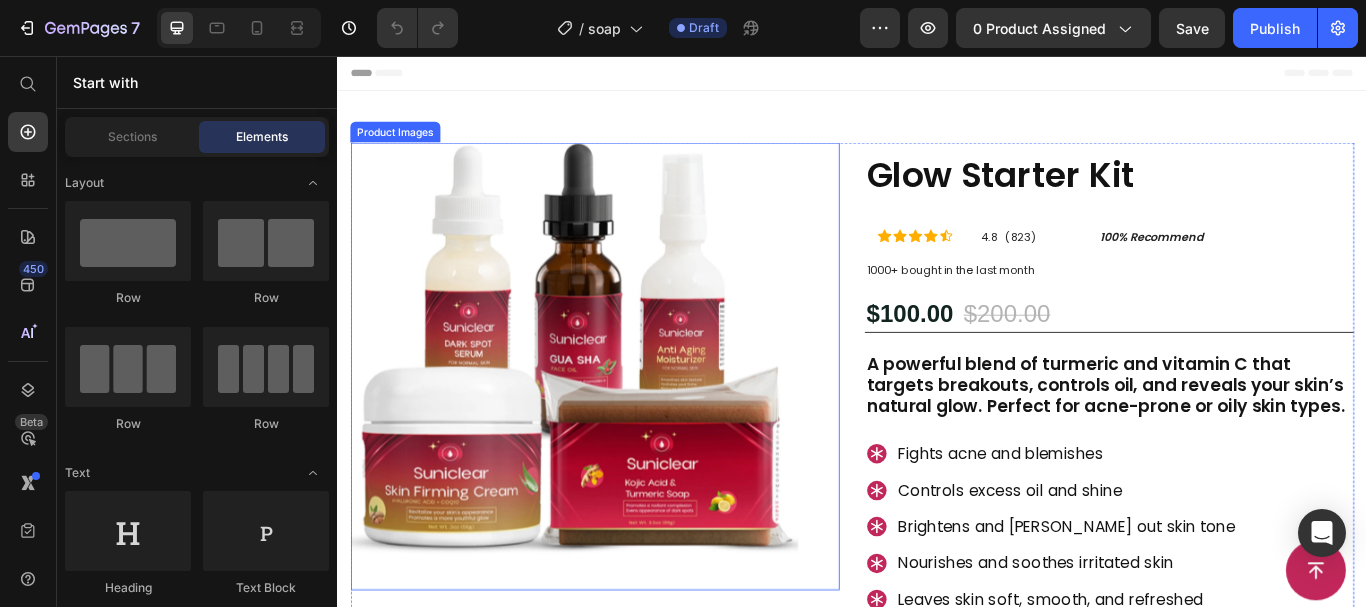 click at bounding box center (613, 418) 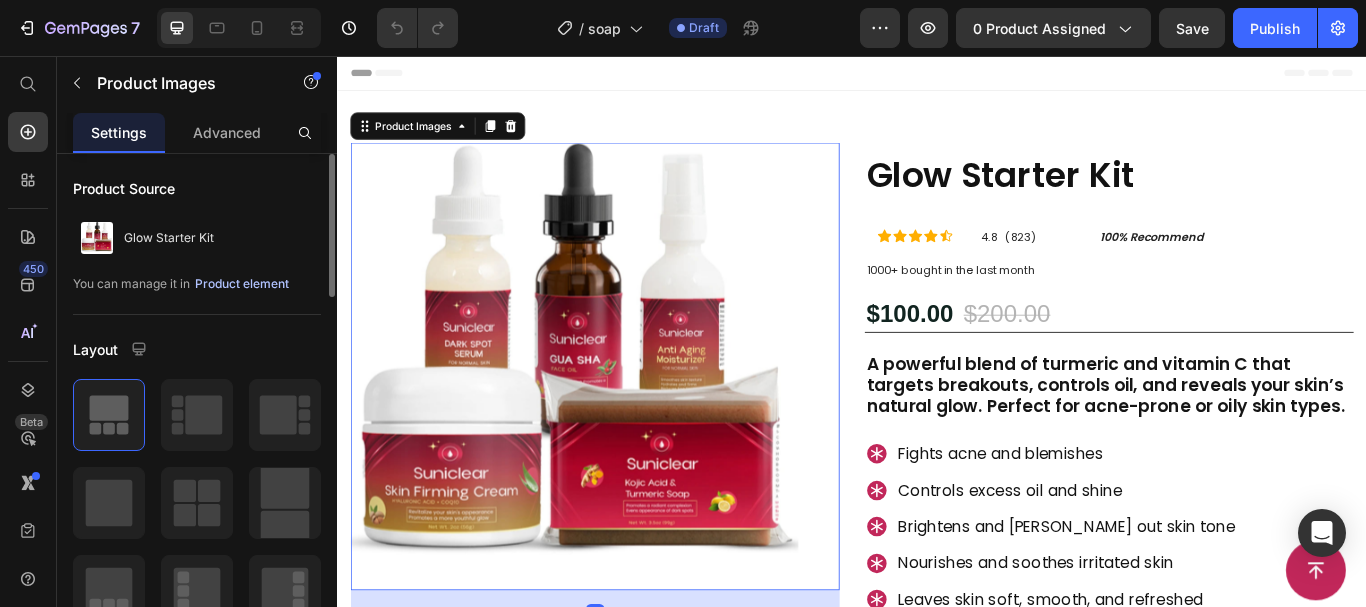 click on "Product element" at bounding box center [242, 284] 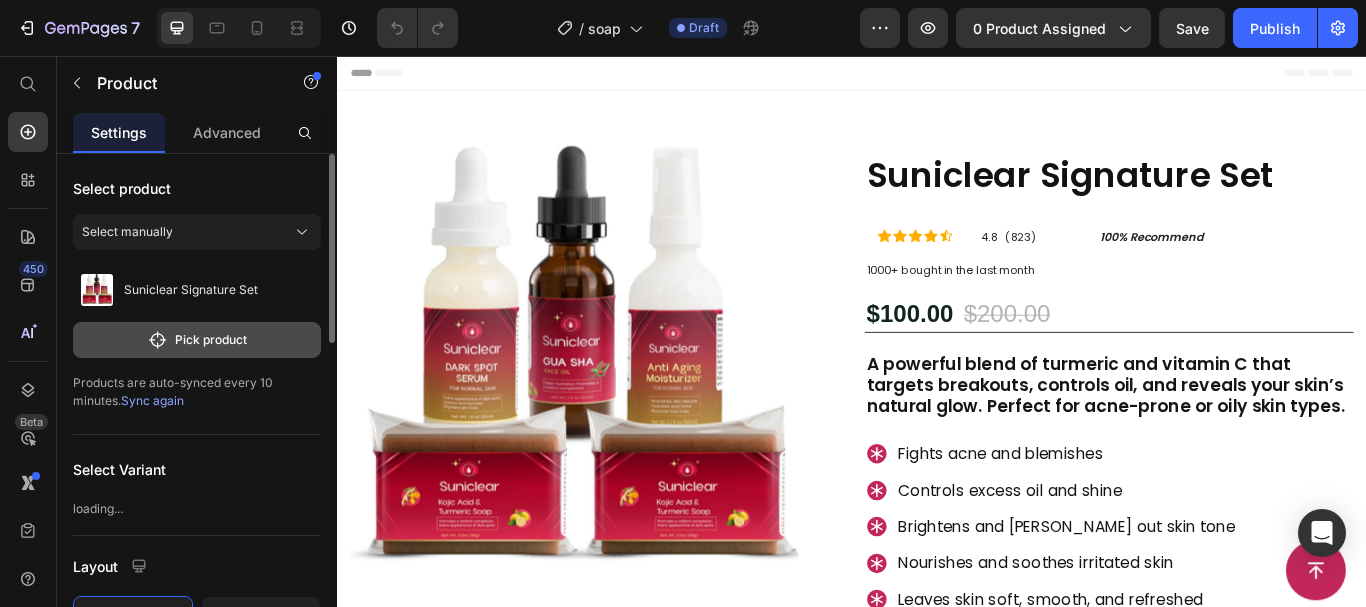 click on "Pick product" at bounding box center (197, 340) 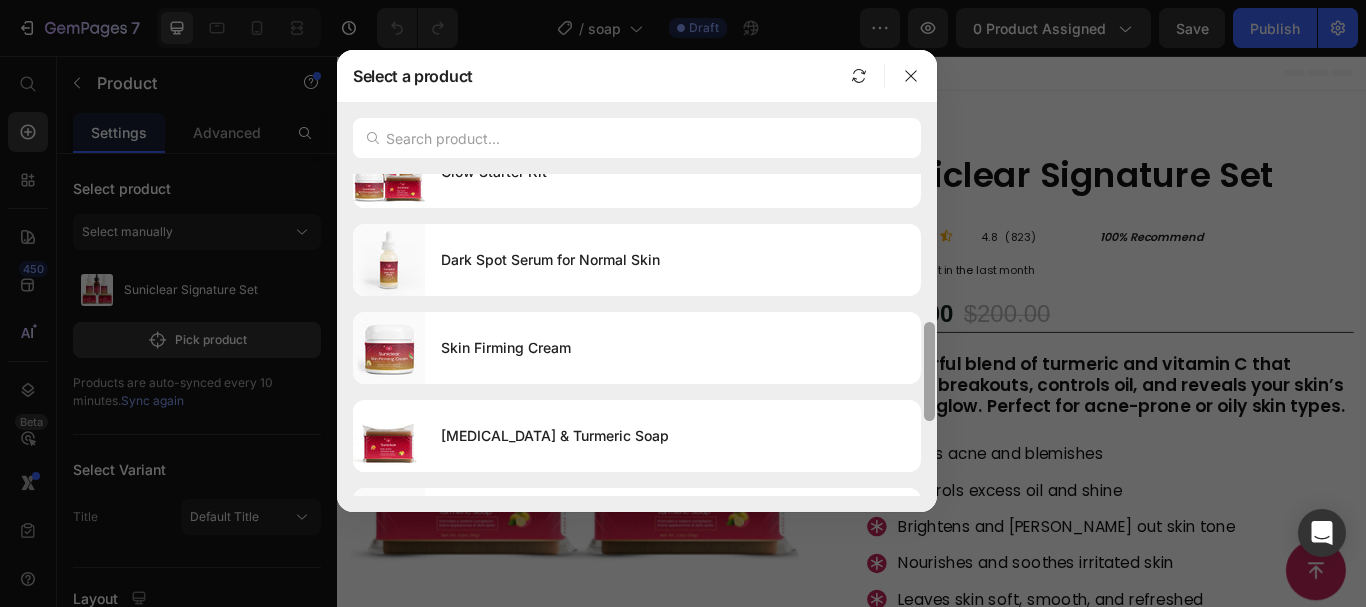 drag, startPoint x: 933, startPoint y: 185, endPoint x: 893, endPoint y: 371, distance: 190.25246 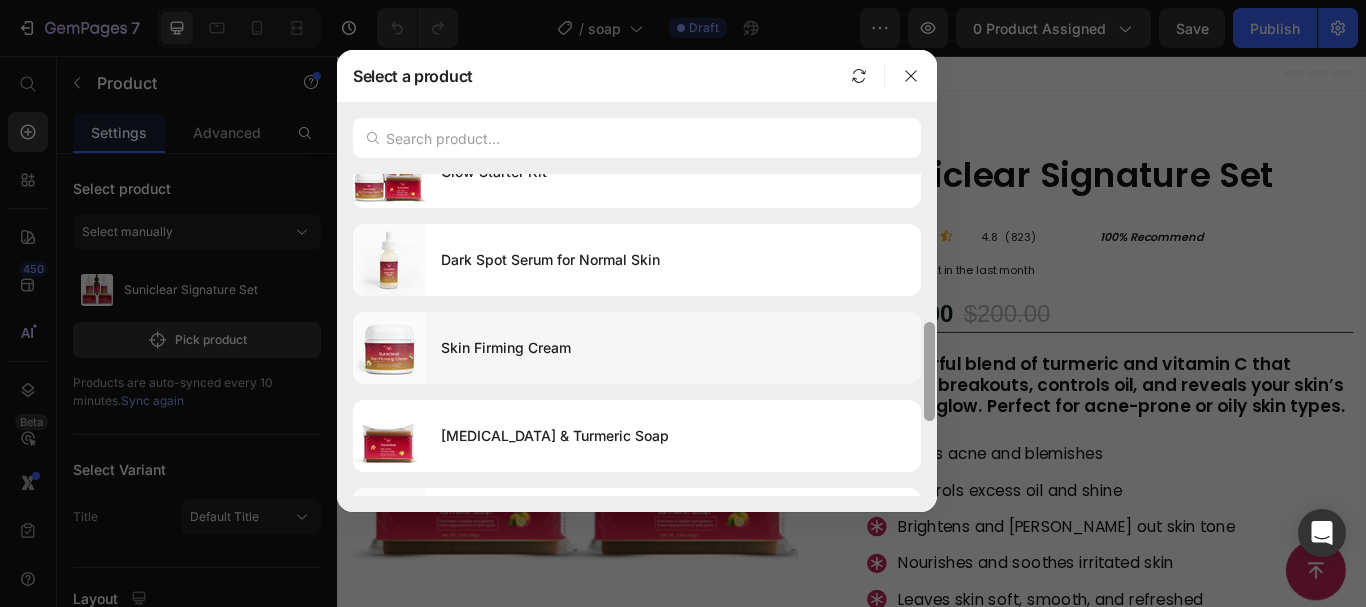 scroll, scrollTop: 496, scrollLeft: 0, axis: vertical 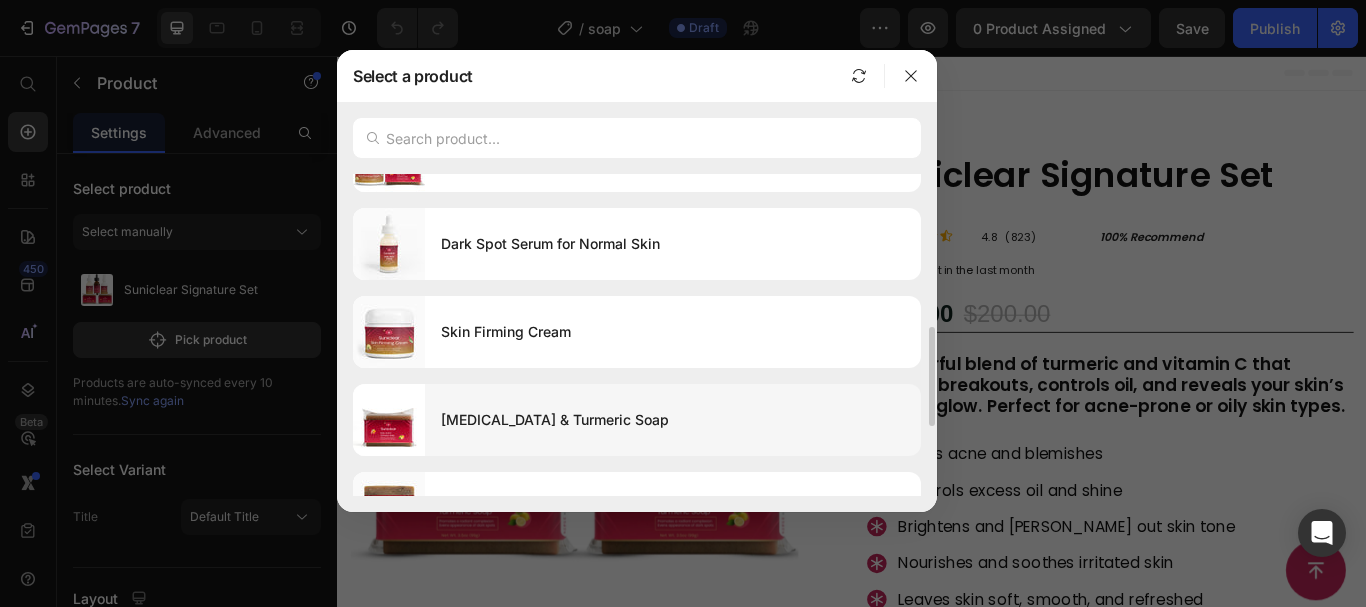 click on "[MEDICAL_DATA] & Turmeric Soap" at bounding box center [673, 420] 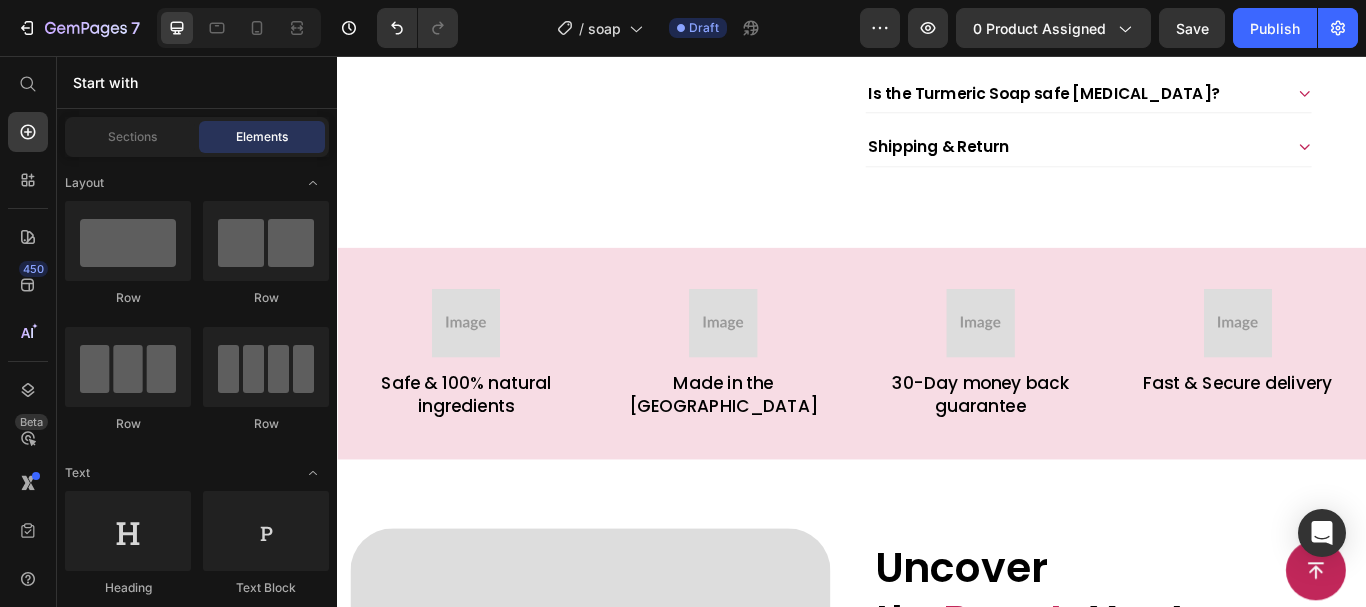 scroll, scrollTop: 978, scrollLeft: 0, axis: vertical 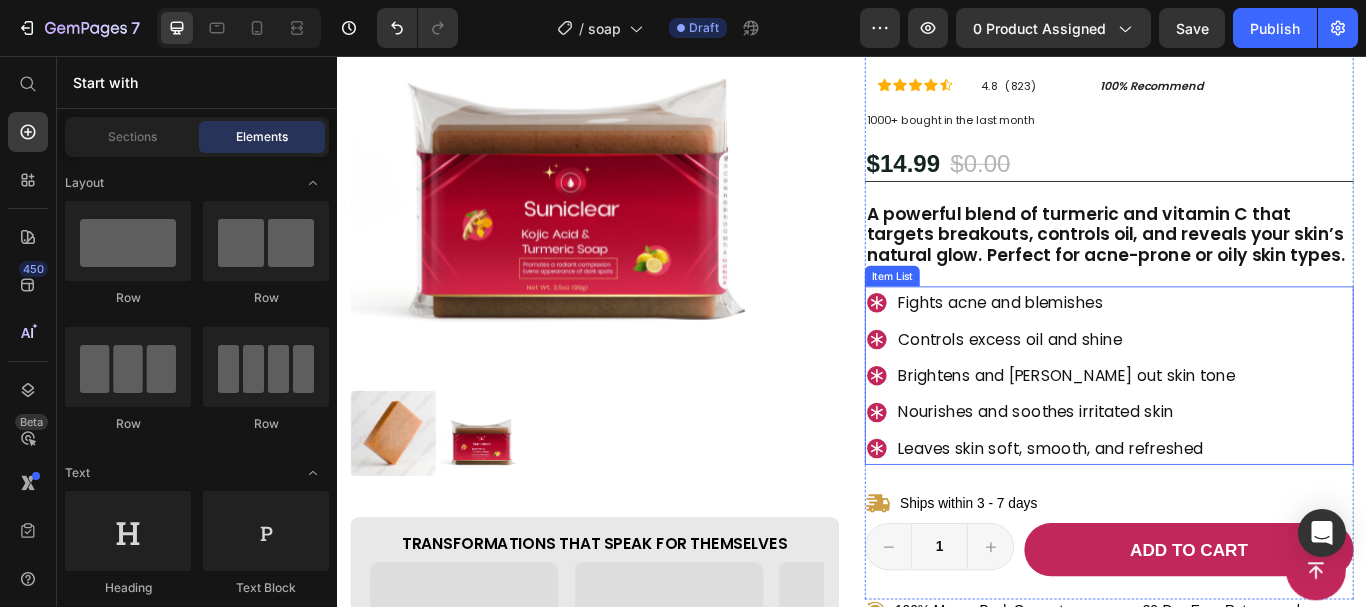 click on "Fights acne and blemishes
Controls excess oil and shine
Brightens and [PERSON_NAME] out skin tone
Nourishes and soothes irritated skin
Leaves skin soft, smooth, and refreshed" at bounding box center (1237, 429) 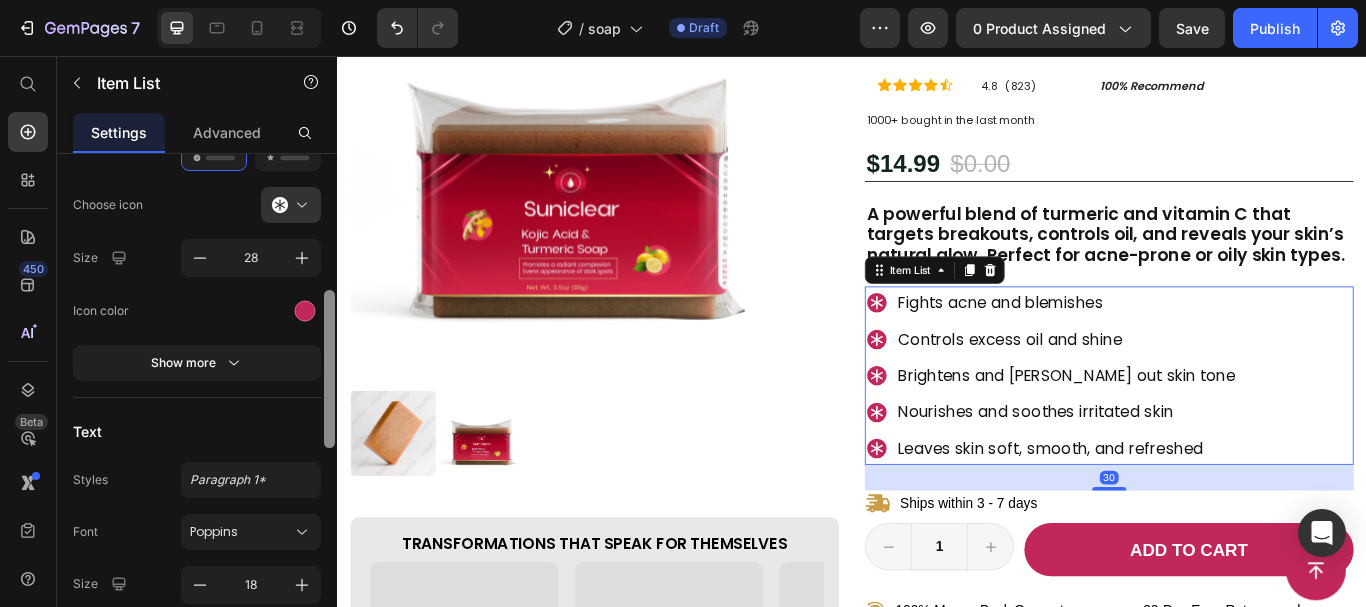 scroll, scrollTop: 448, scrollLeft: 0, axis: vertical 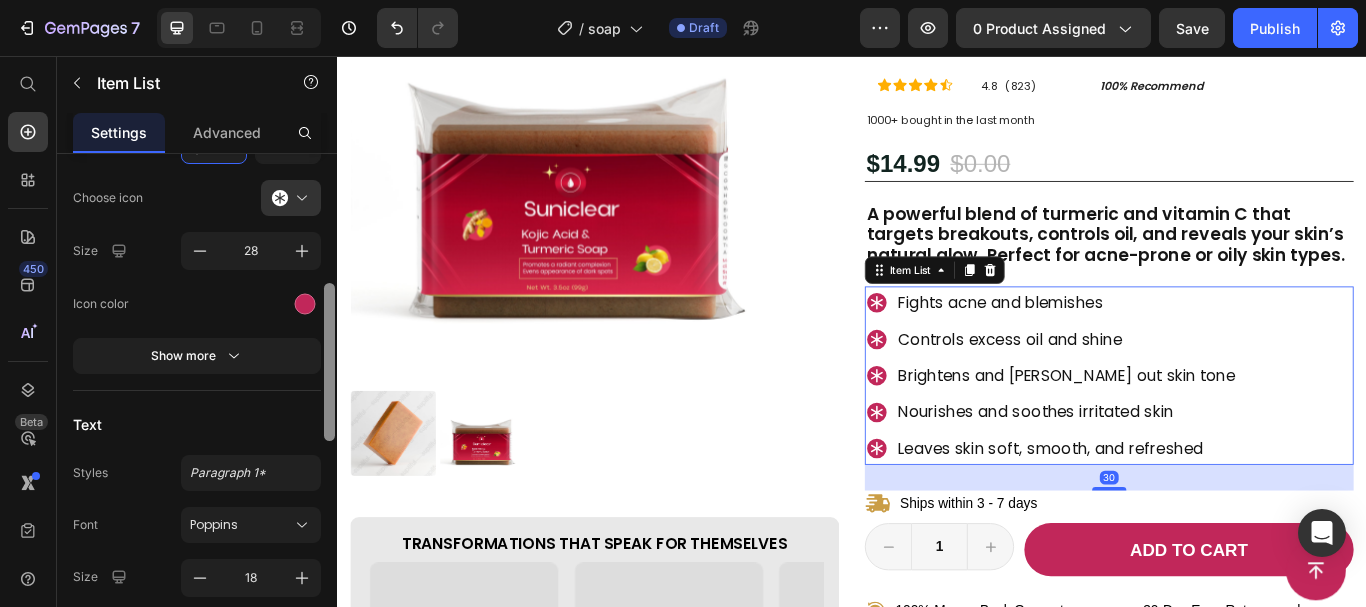 drag, startPoint x: 325, startPoint y: 235, endPoint x: 301, endPoint y: 374, distance: 141.05673 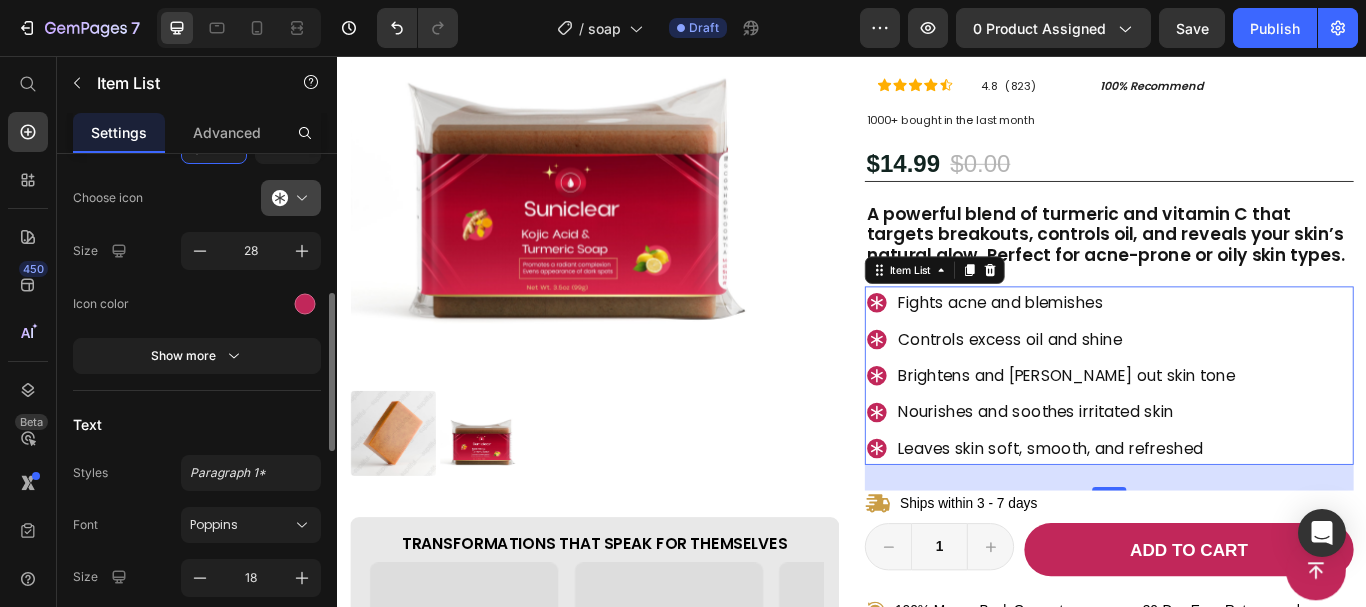 click at bounding box center [299, 198] 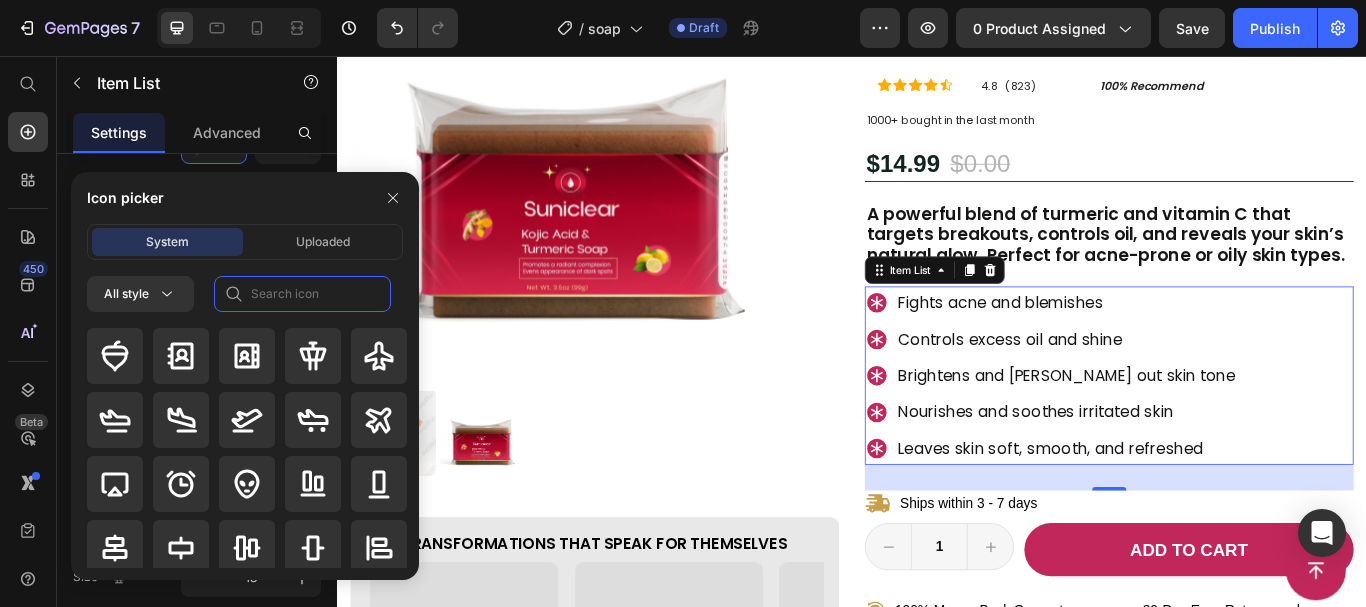 click 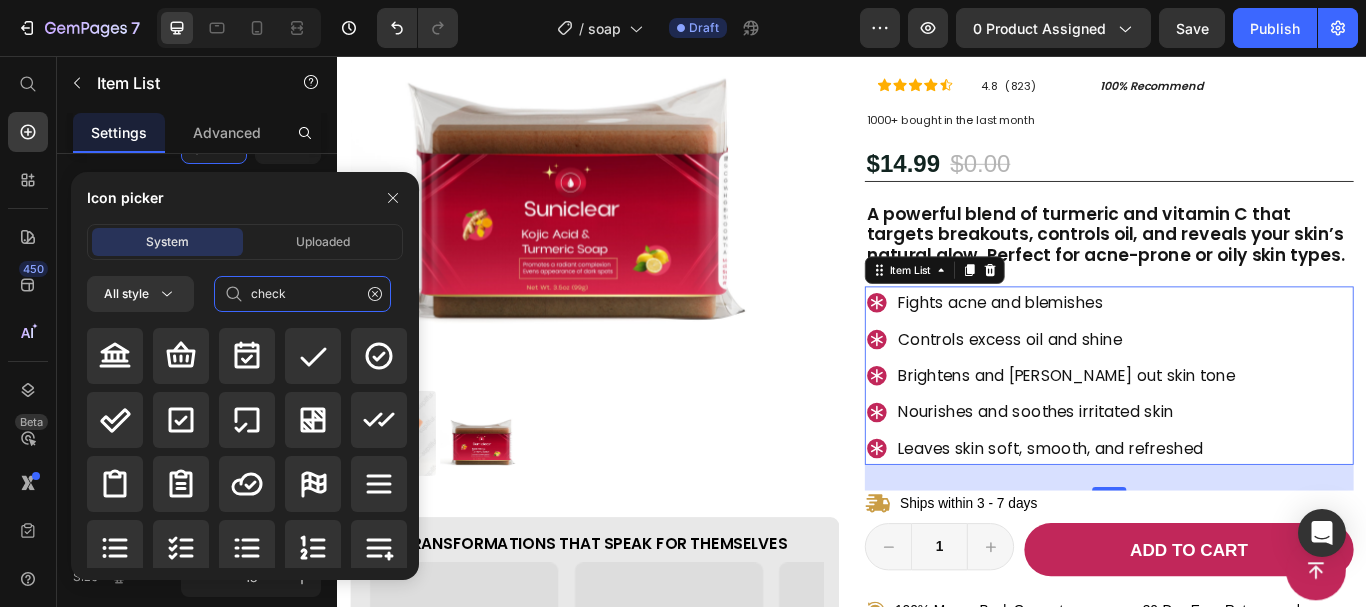 type on "check" 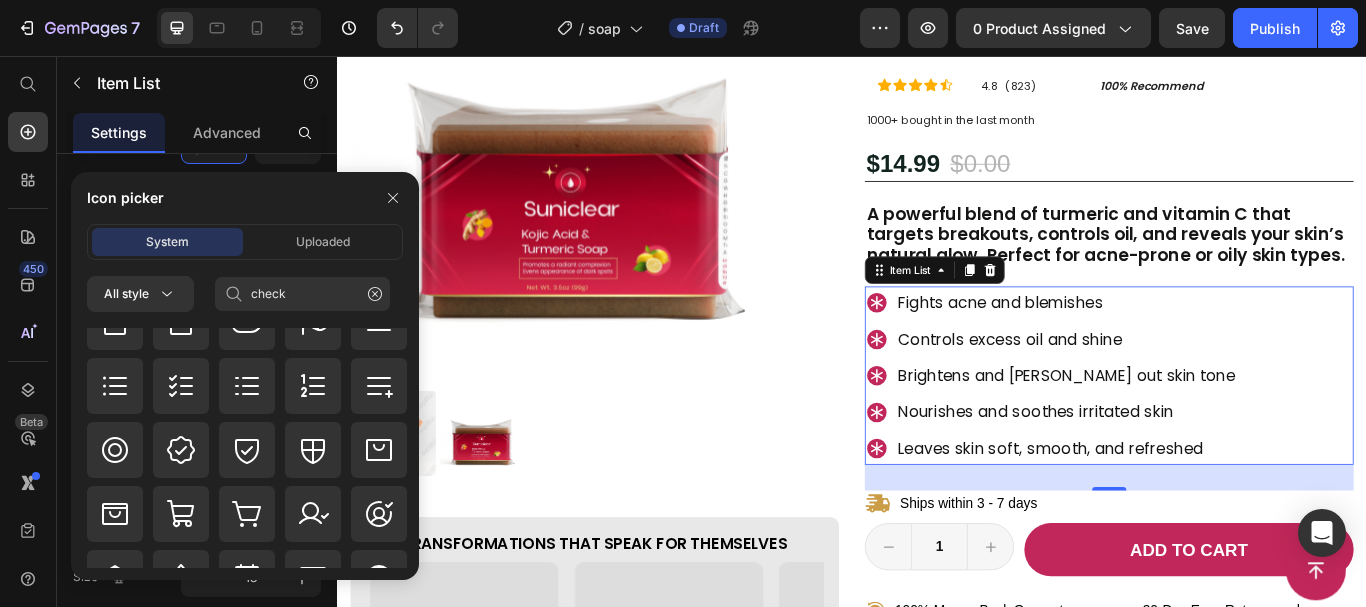 scroll, scrollTop: 928, scrollLeft: 0, axis: vertical 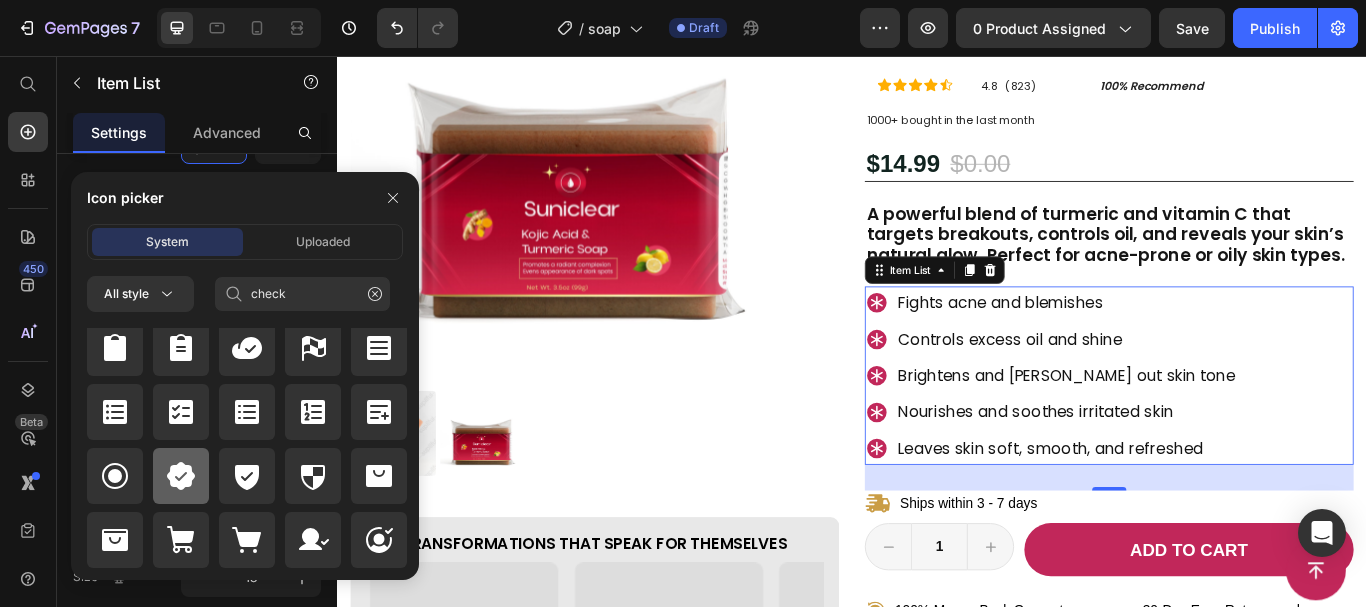 click 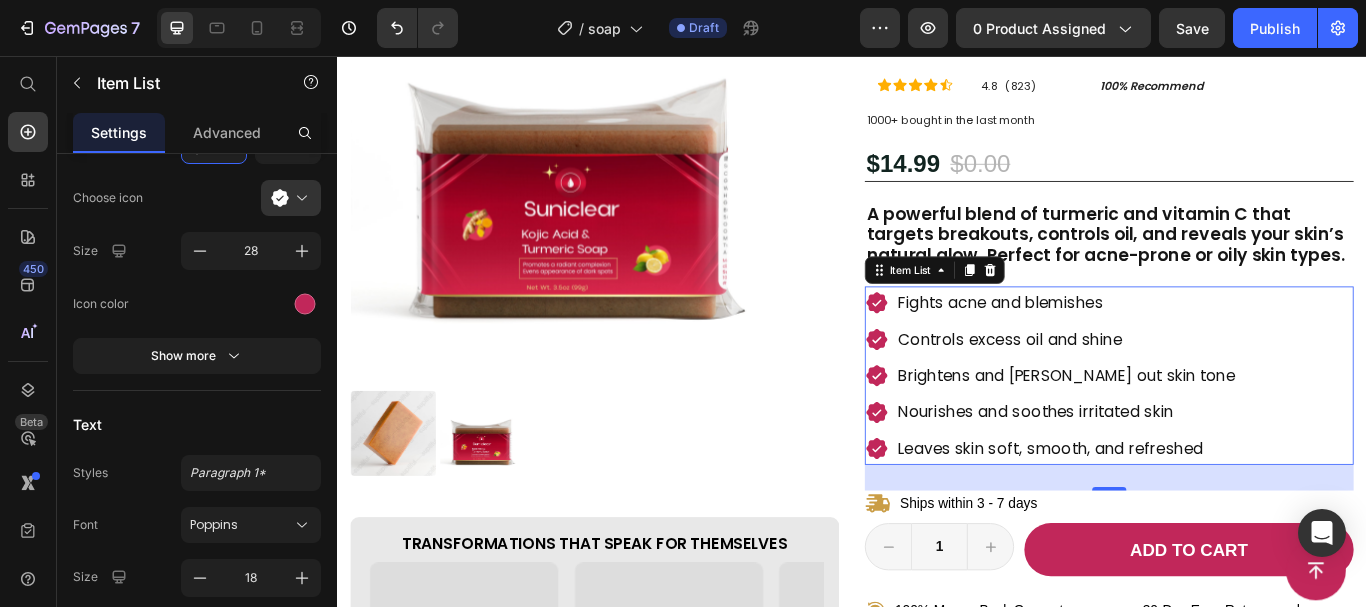 scroll, scrollTop: 896, scrollLeft: 0, axis: vertical 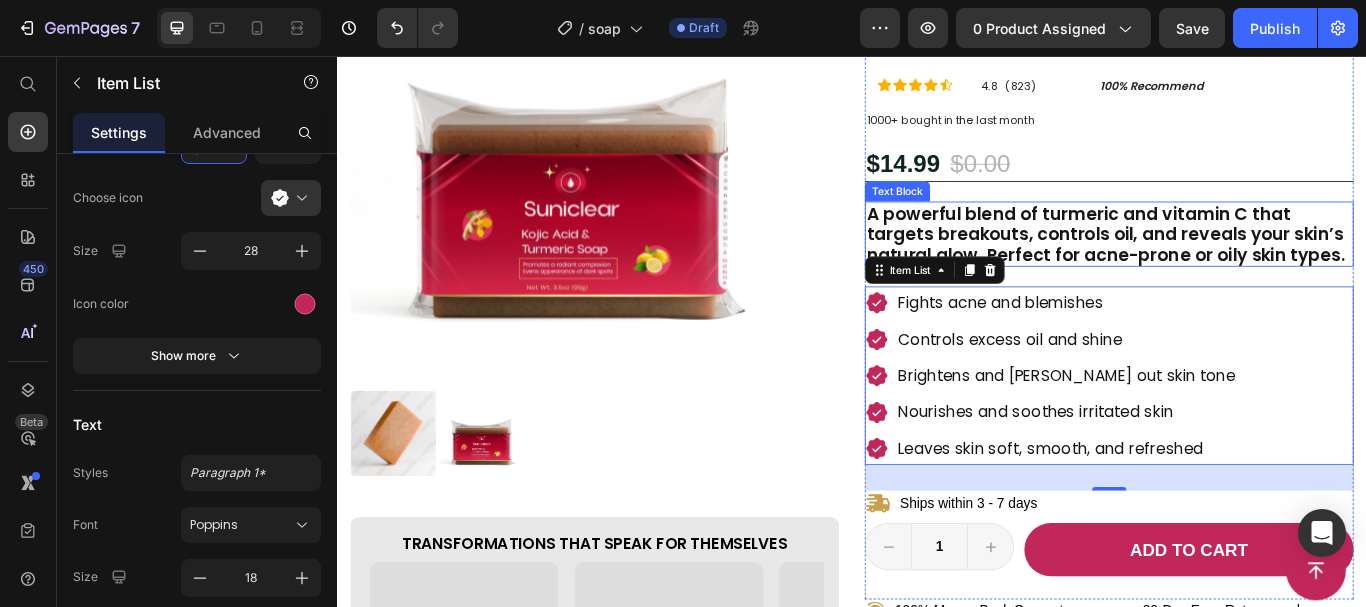 click on "A powerful blend of turmeric and vitamin C that targets breakouts, controls oil, and reveals your skin’s natural glow. Perfect for acne-prone or oily skin types." at bounding box center [1237, 264] 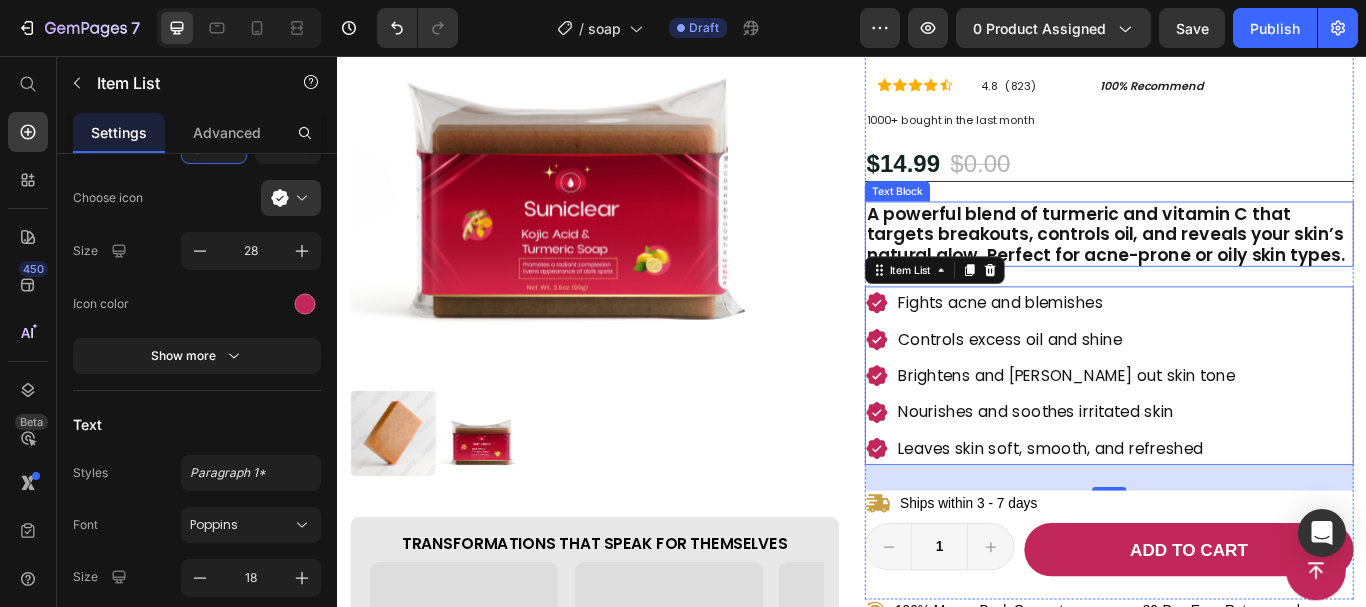 click on "A powerful blend of turmeric and vitamin C that targets breakouts, controls oil, and reveals your skin’s natural glow. Perfect for acne-prone or oily skin types." at bounding box center (1237, 264) 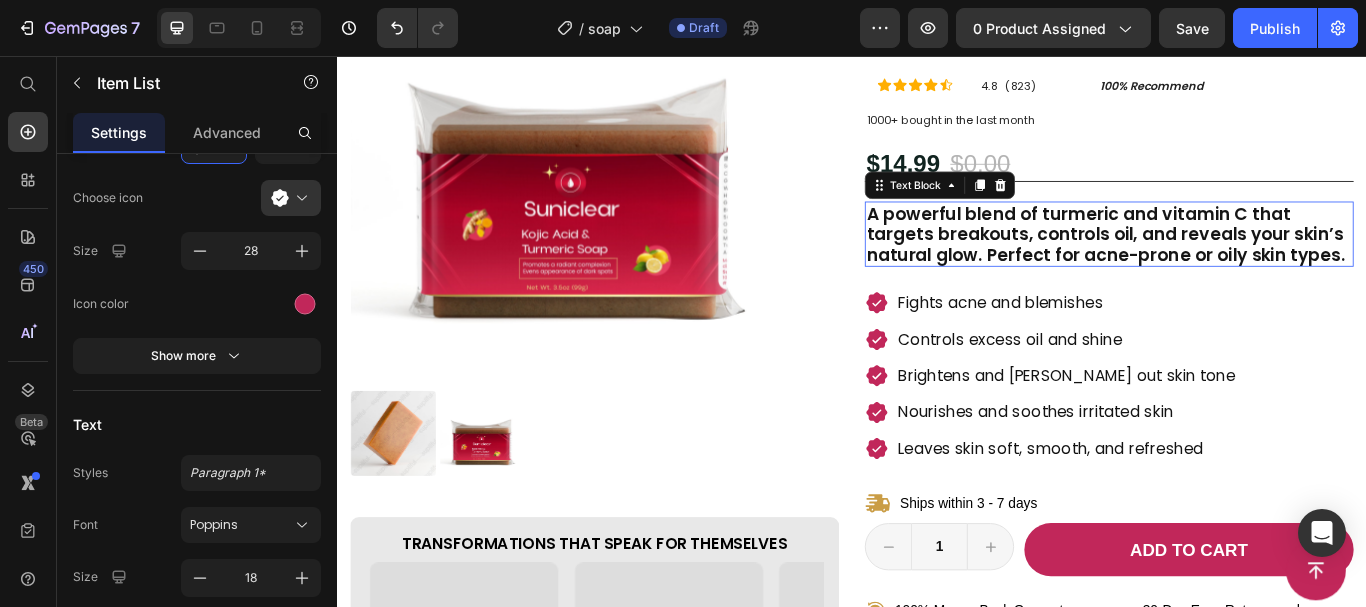 click on "A powerful blend of turmeric and vitamin C that targets breakouts, controls oil, and reveals your skin’s natural glow. Perfect for acne-prone or oily skin types." at bounding box center (1237, 264) 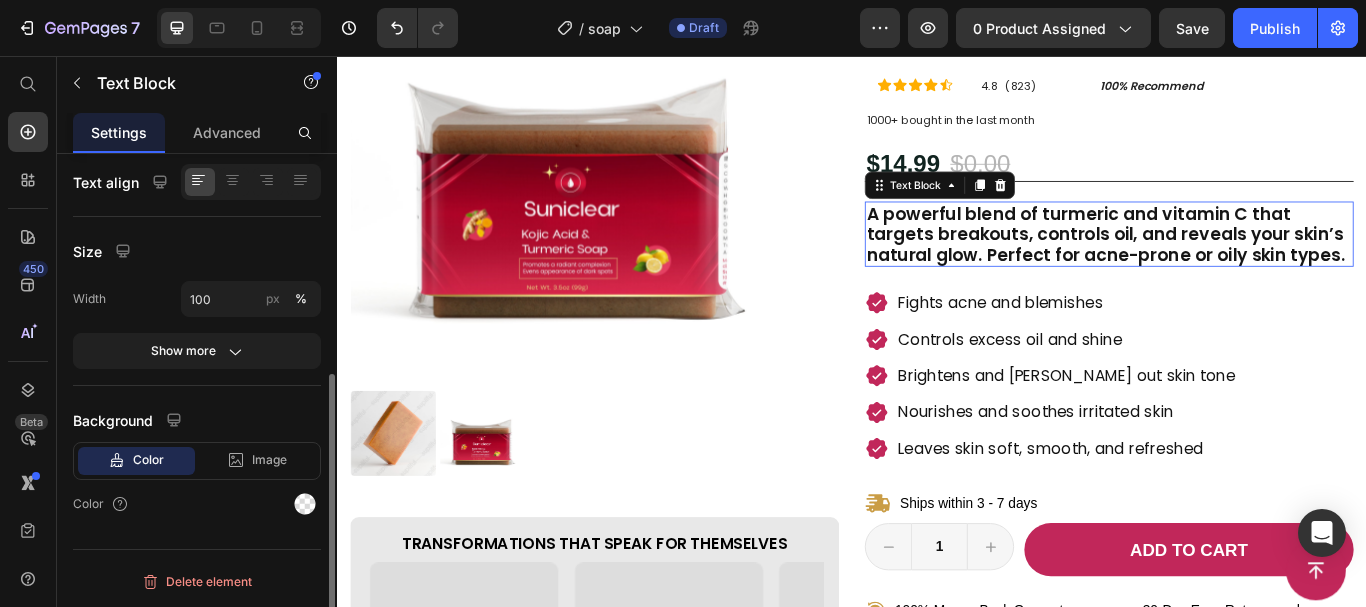 scroll, scrollTop: 0, scrollLeft: 0, axis: both 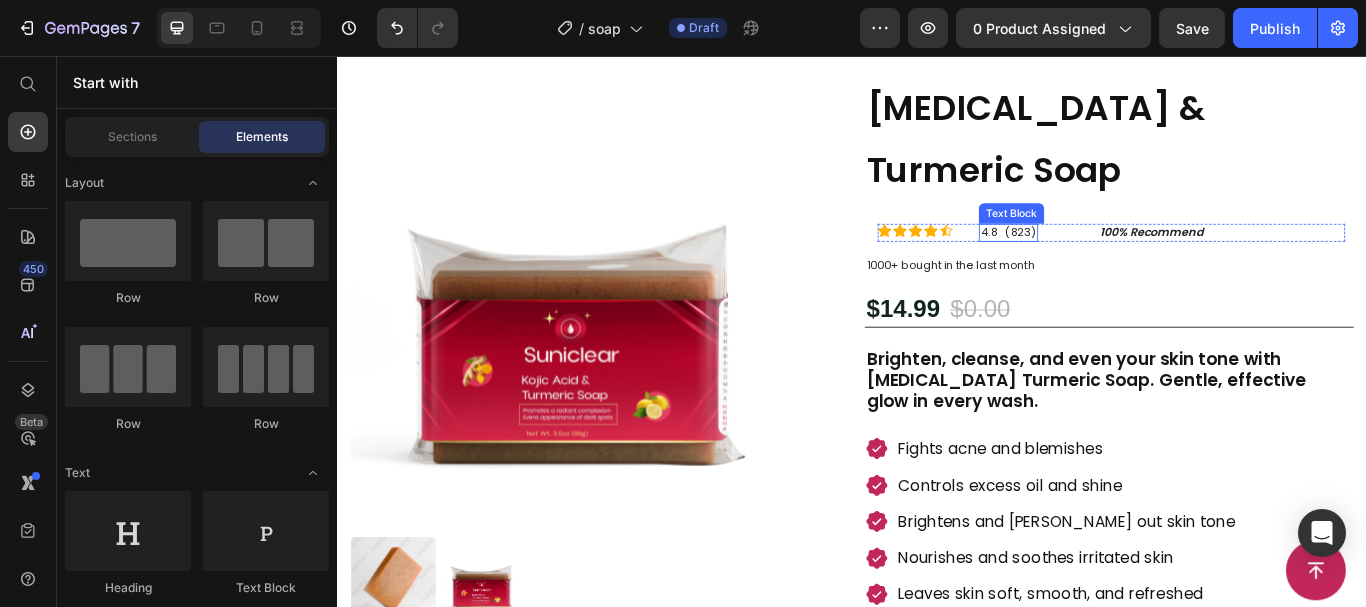 click on "4.8   (823)" at bounding box center [1119, 262] 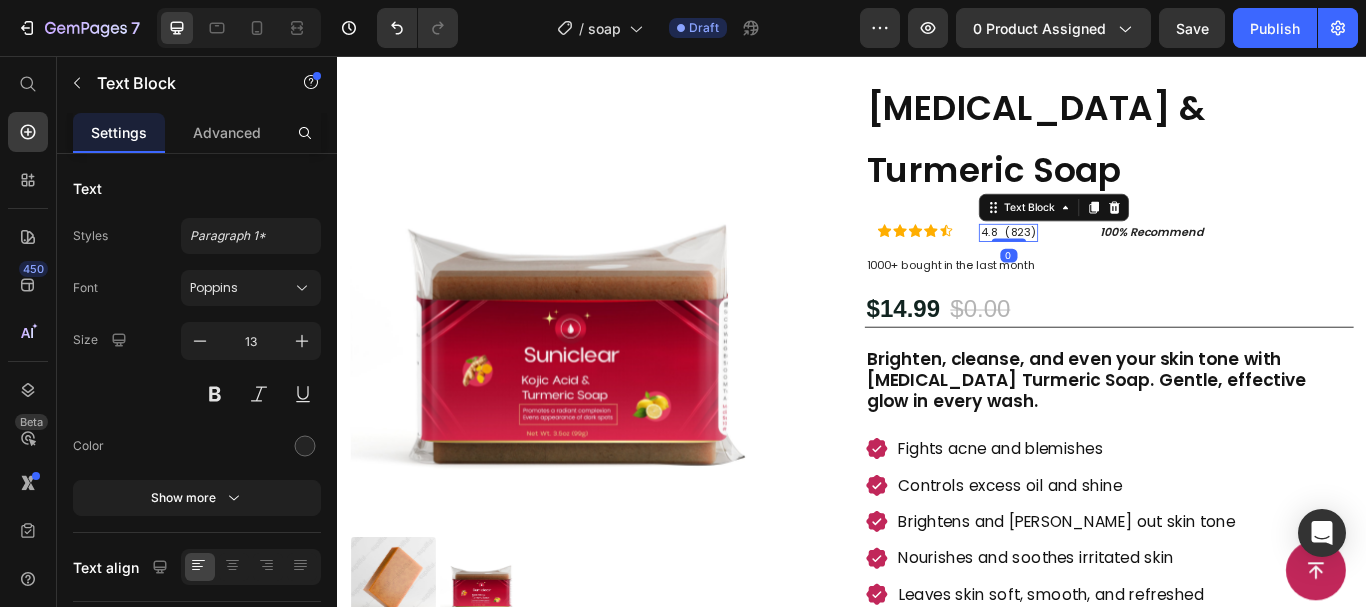 click on "4.8   (823)" at bounding box center (1119, 262) 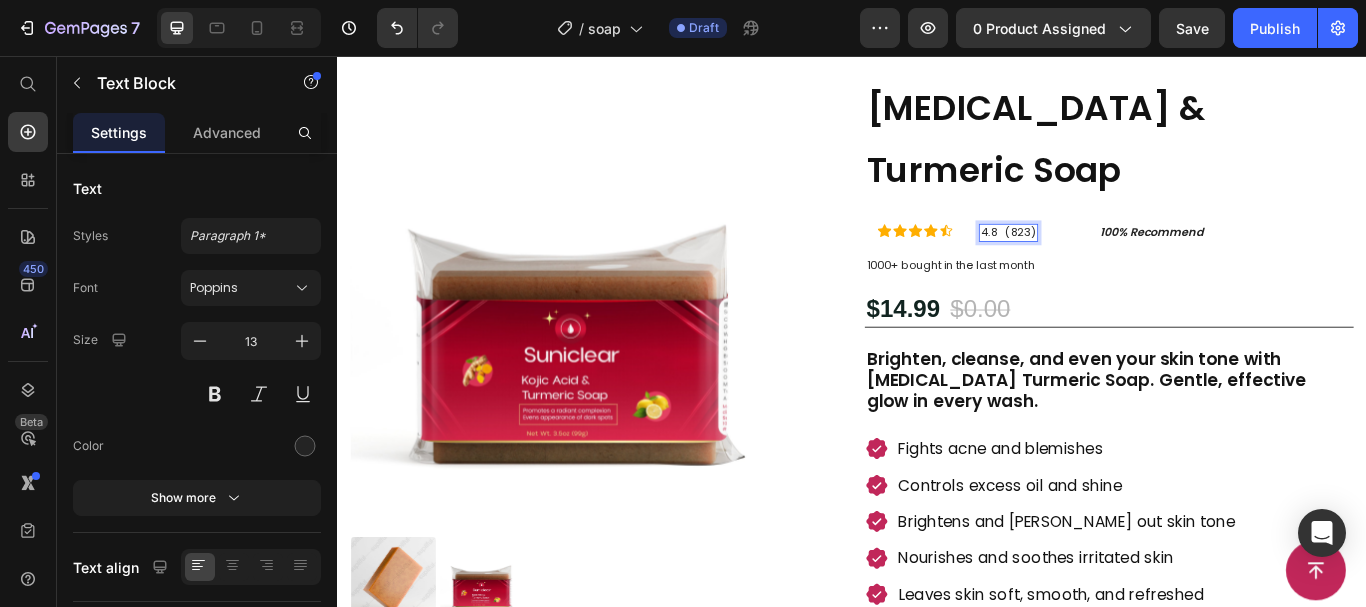 click on "4.8   (823)" at bounding box center (1119, 262) 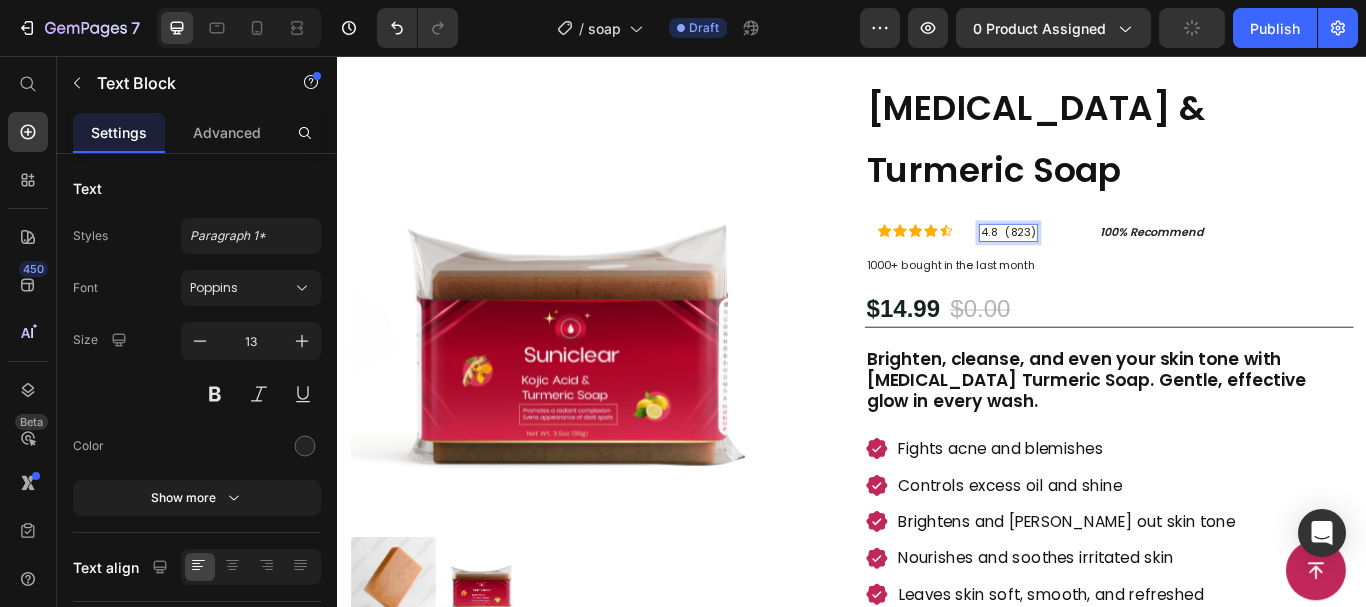 click on "4.8   (823)" at bounding box center [1119, 262] 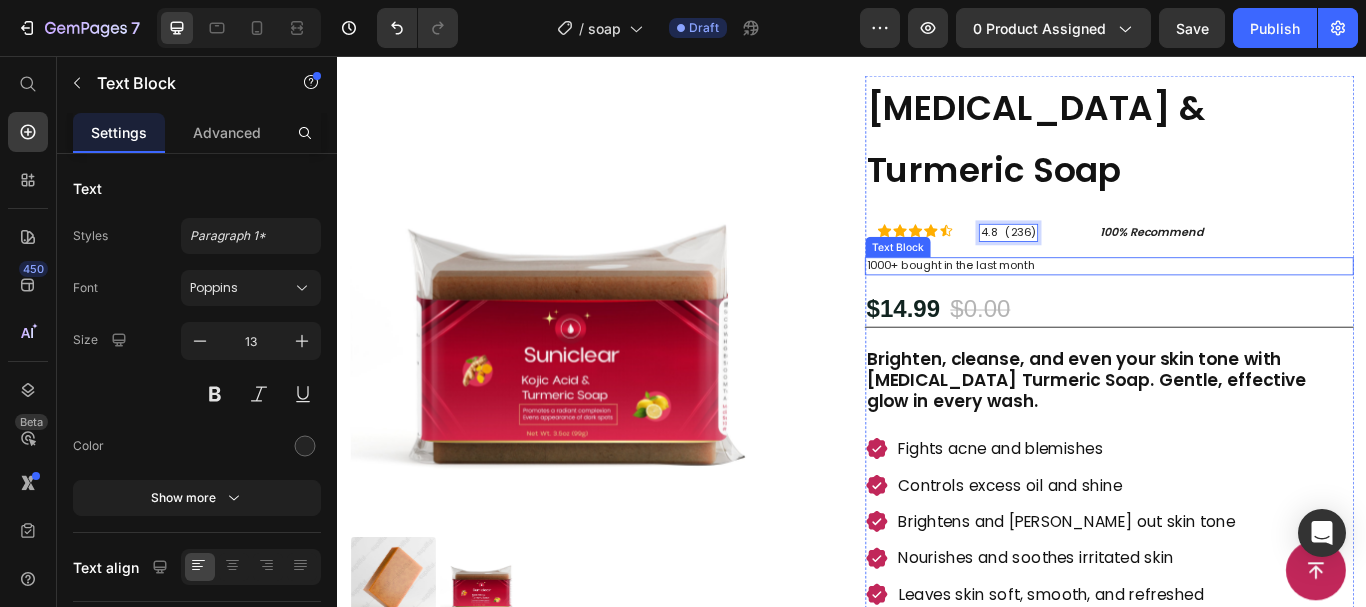 click on "1000+ bought in the last month" at bounding box center [1237, 301] 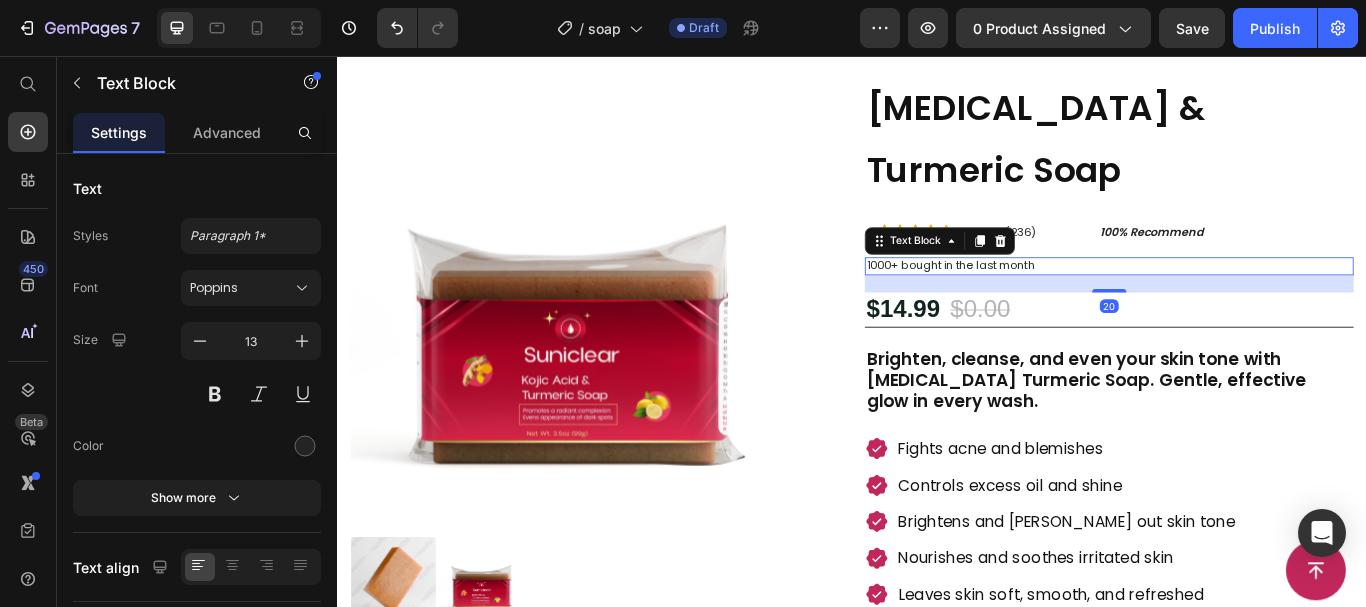 click on "1000+ bought in the last month" at bounding box center [1237, 301] 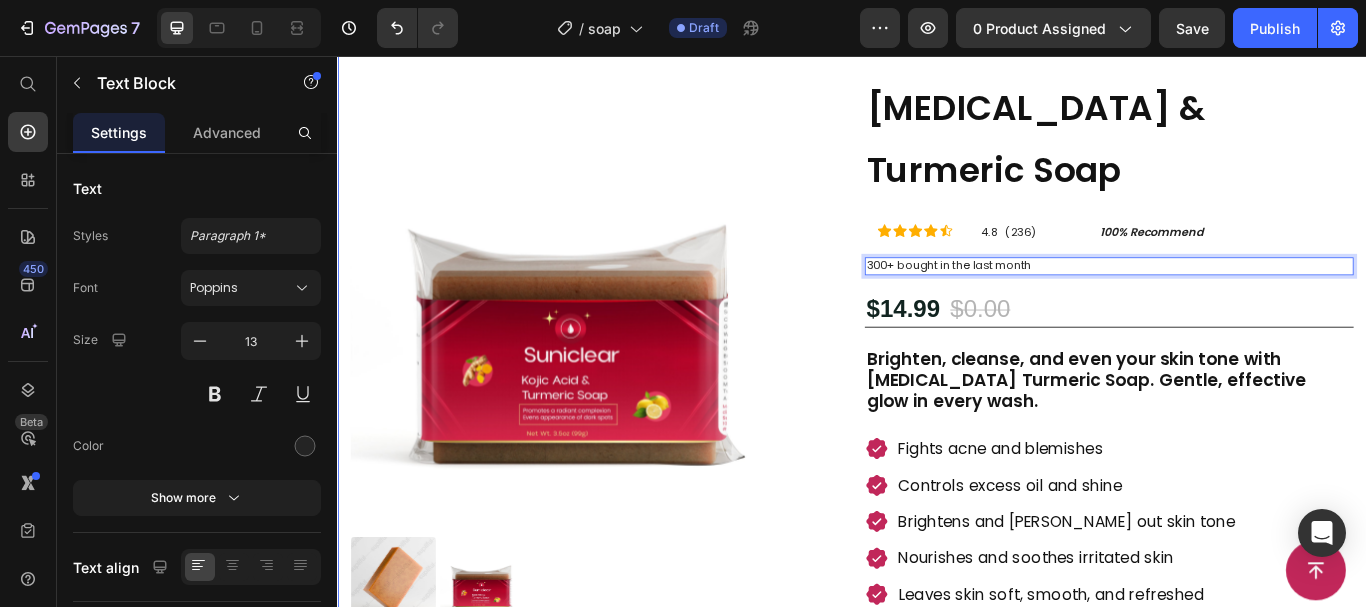 click on "Header
Button Sticky Product Images Transformations That Speak for Themselves Heading Image Image Image Image Carousel Row [MEDICAL_DATA] & Turmeric Soap Product Title Icon Icon Icon Icon
Icon Icon List 4.8   (236)  Text Block 100% Recommend Text Block Row Row 300+ bought in the last month Text Block   20 $14.99 Product Price $0.00 Product Price 0% OFF Discount Tag Row  Brighten, cleanse, and even your skin tone with [MEDICAL_DATA] Turmeric Soap. Gentle, effective glow in every wash. Text Block
Fights acne and blemishes
Controls excess oil and shine
Brightens and [PERSON_NAME] out skin tone
Nourishes and soothes irritated skin
Leaves skin soft, smooth, and refreshed Item List
Ships within 3 - 7 days Item List 1 Product Quantity Row Add to cart Add to Cart Row Row
100% Money-Back Guarantee Item List
30-Day Easy Returns and Exchanges Item List Row Heading Image Image" at bounding box center [937, 3373] 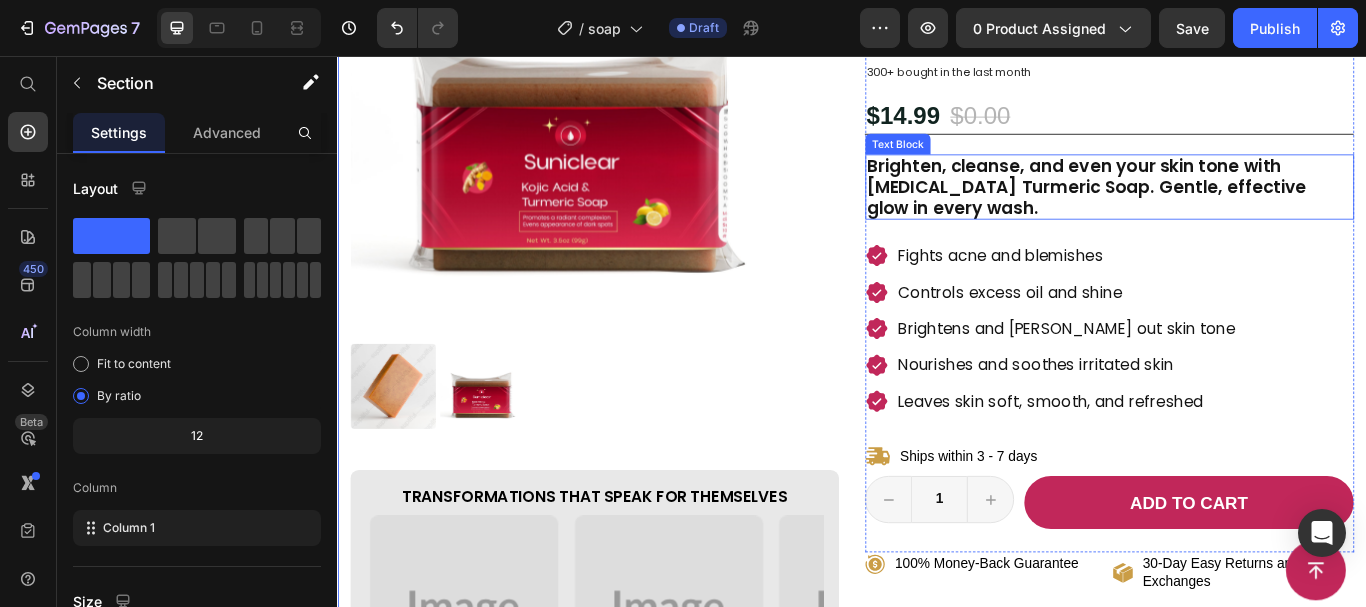 scroll, scrollTop: 275, scrollLeft: 0, axis: vertical 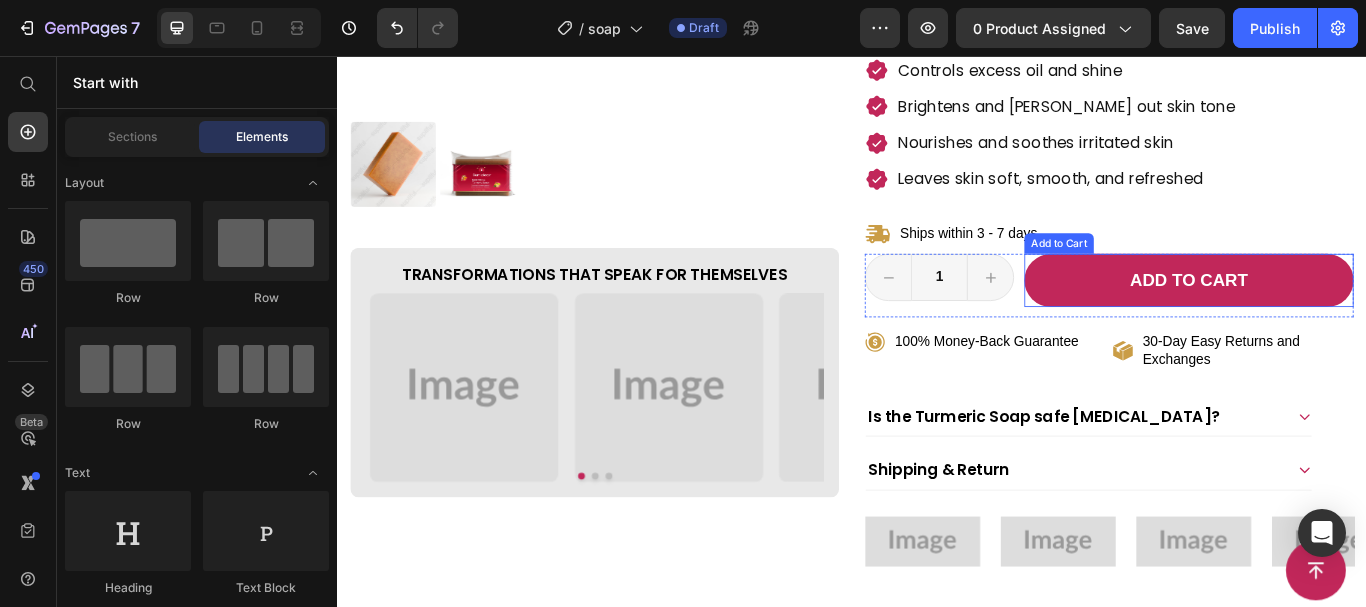 click on "Add to cart" at bounding box center [1330, 318] 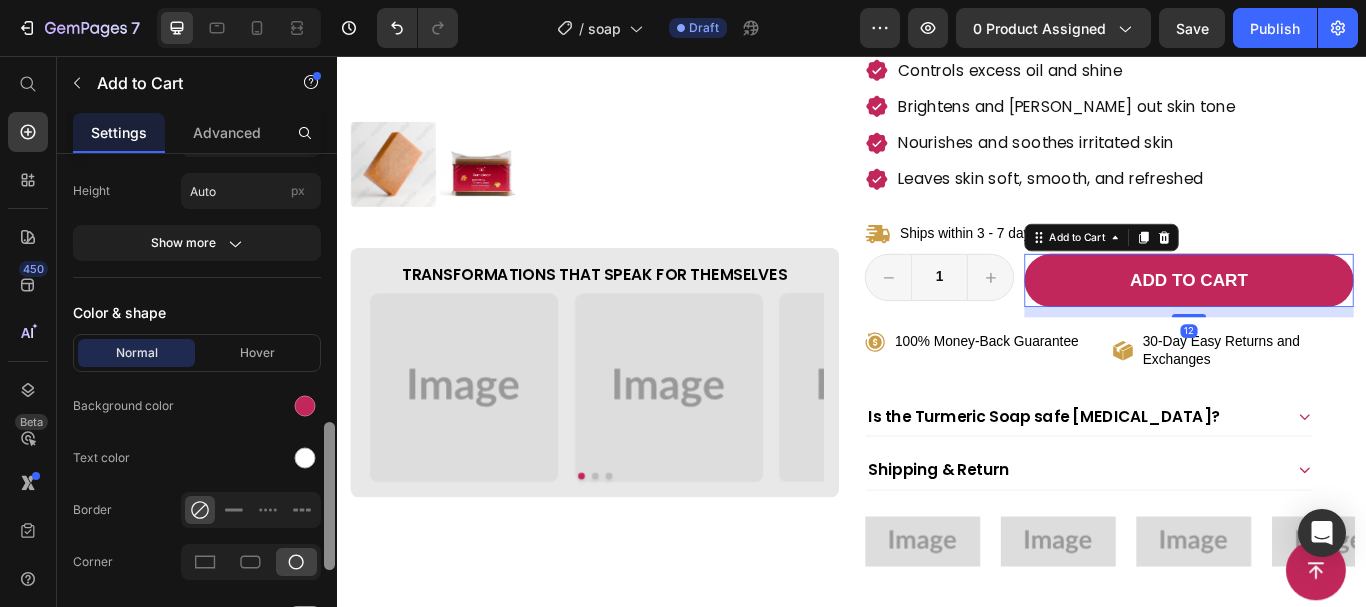 scroll, scrollTop: 919, scrollLeft: 0, axis: vertical 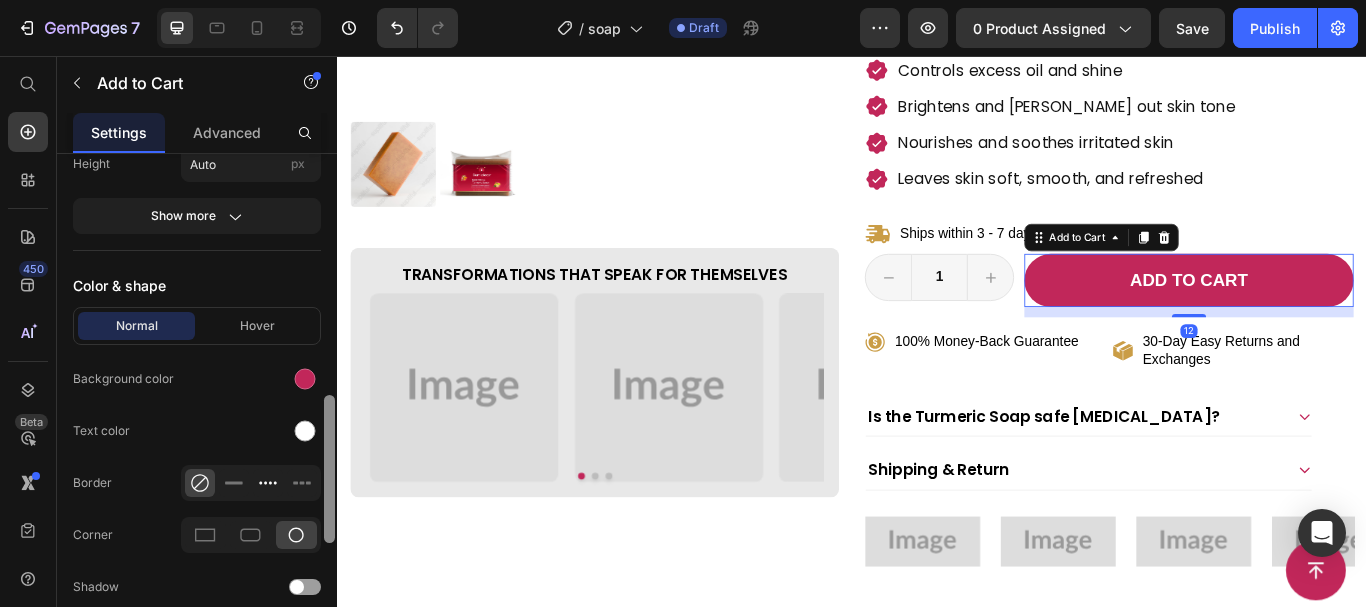 drag, startPoint x: 328, startPoint y: 205, endPoint x: 268, endPoint y: 473, distance: 274.6343 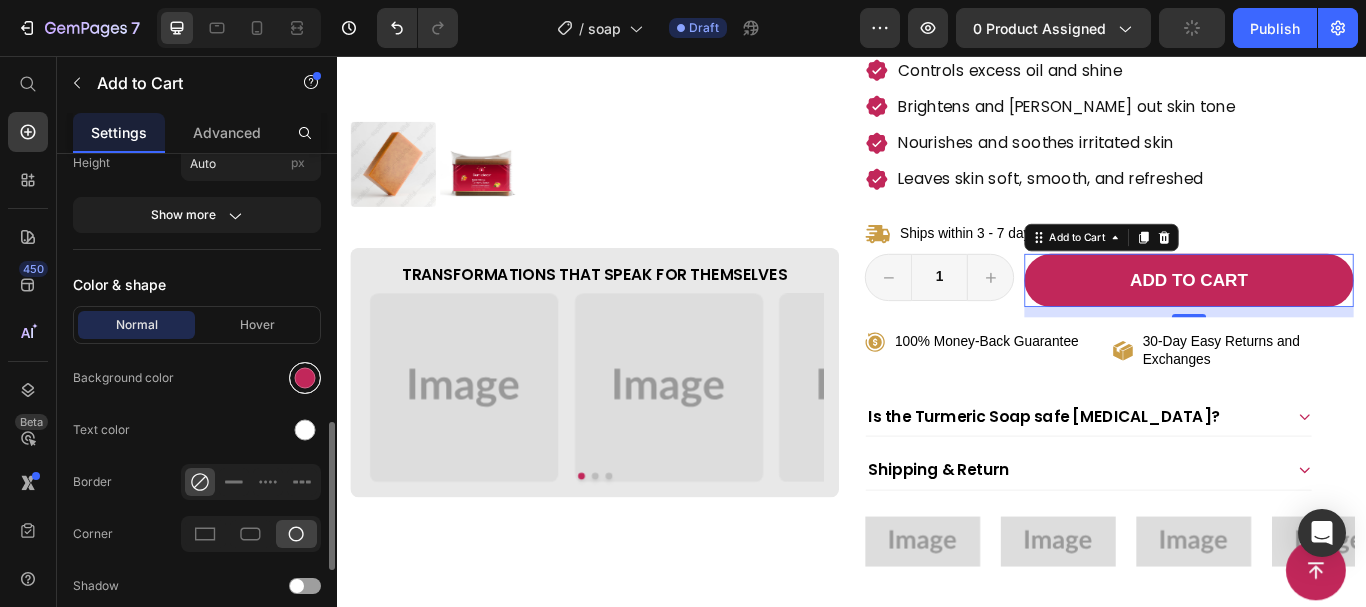 click at bounding box center (305, 378) 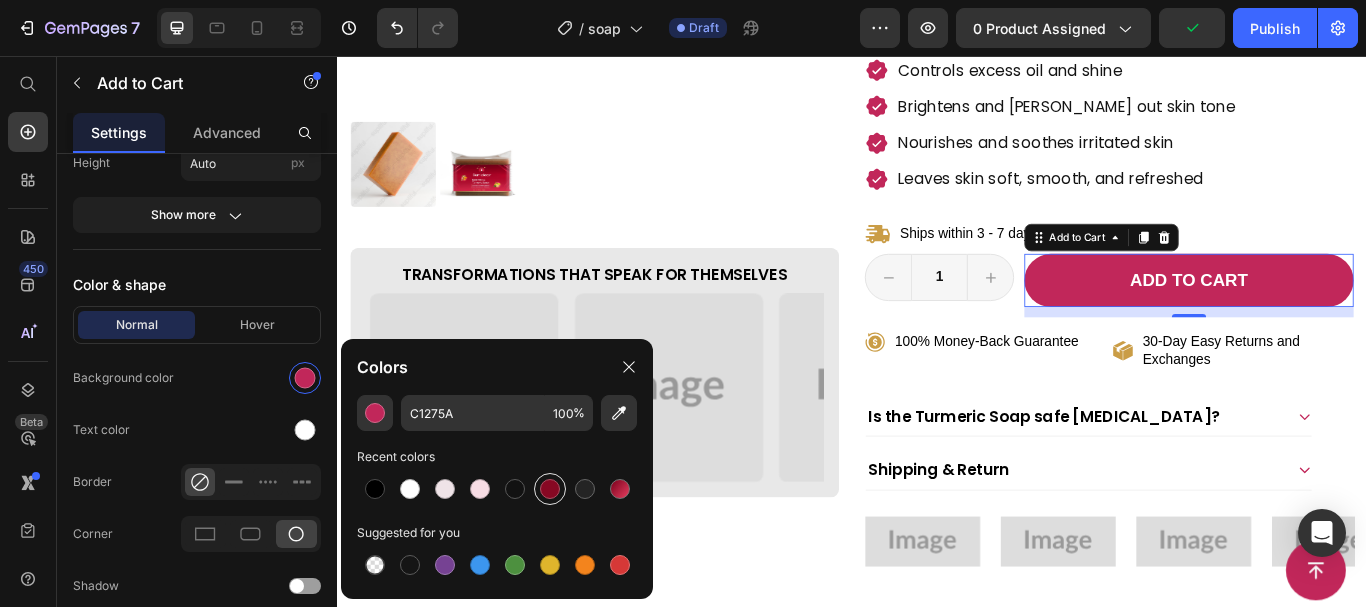 click at bounding box center [550, 489] 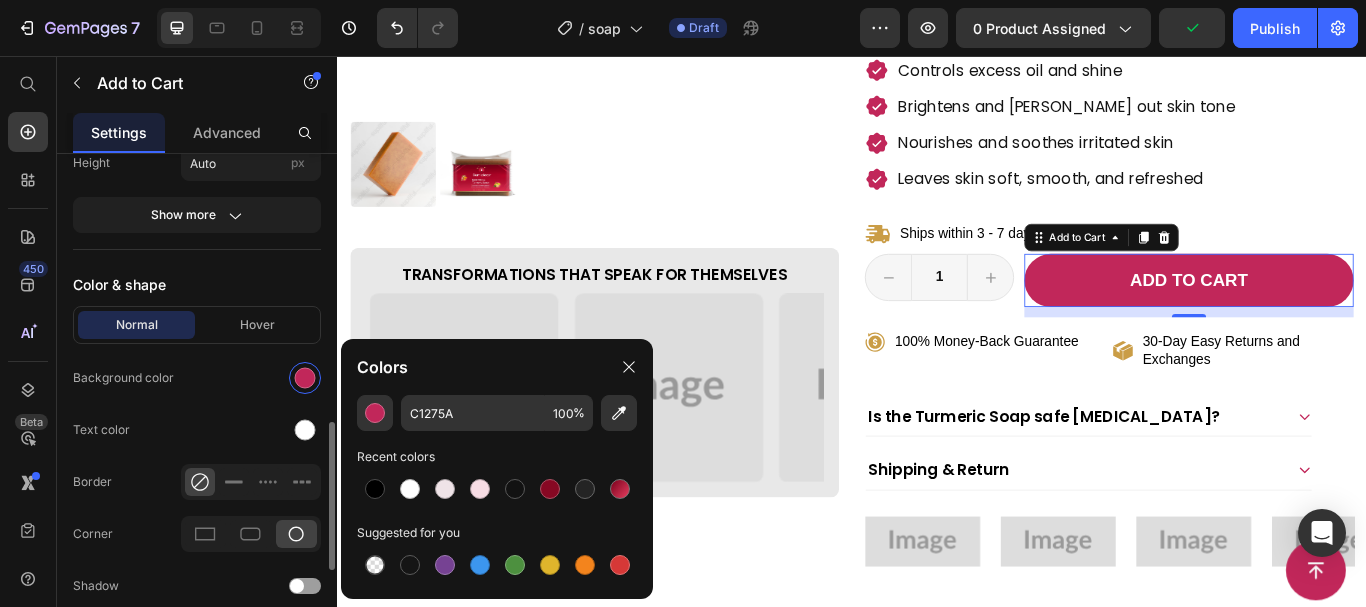 type on "870823" 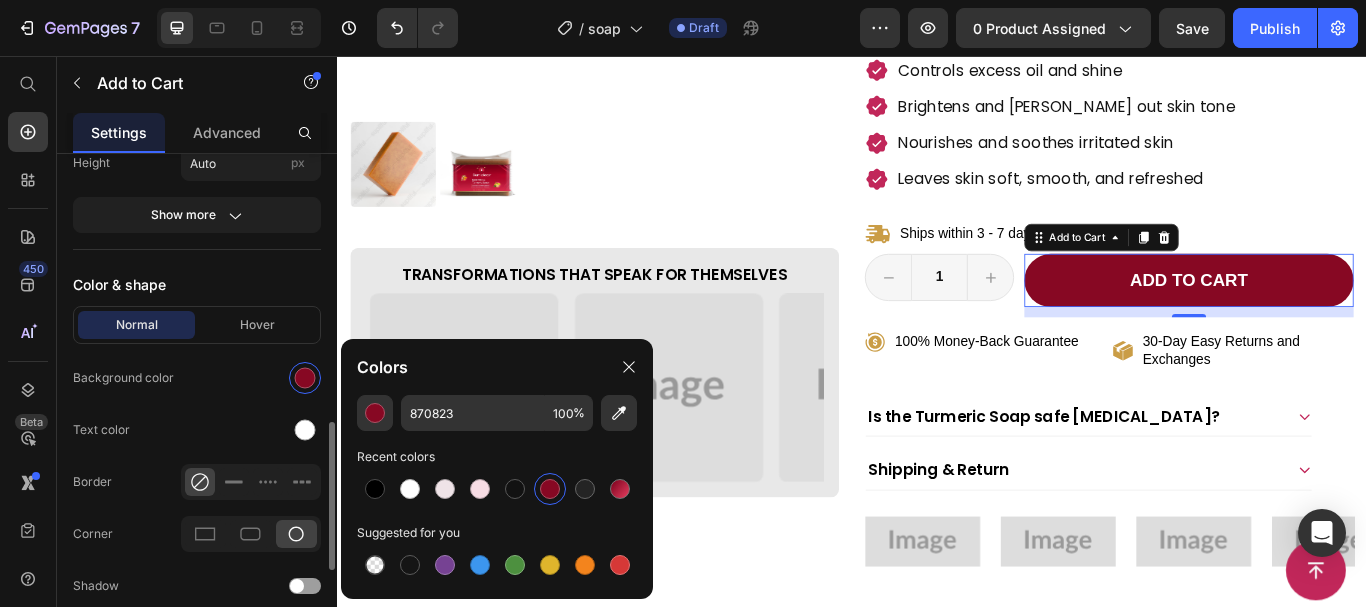 click on "Normal Hover Background color Text color Border Corner Shadow" 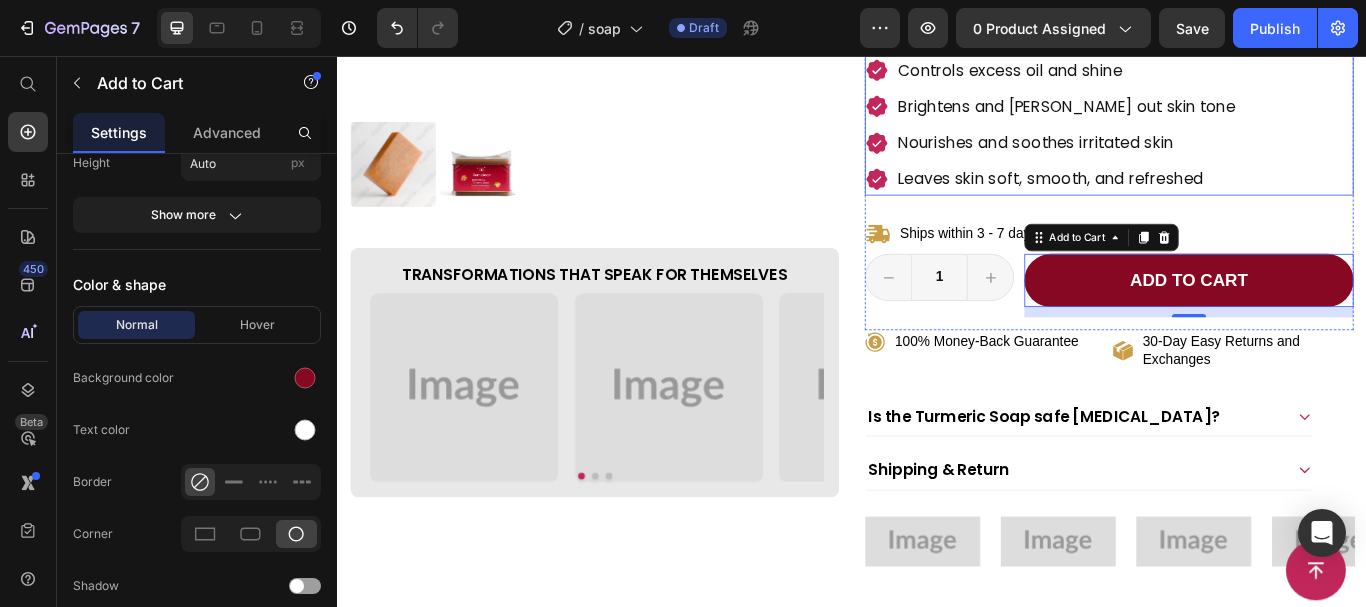 click 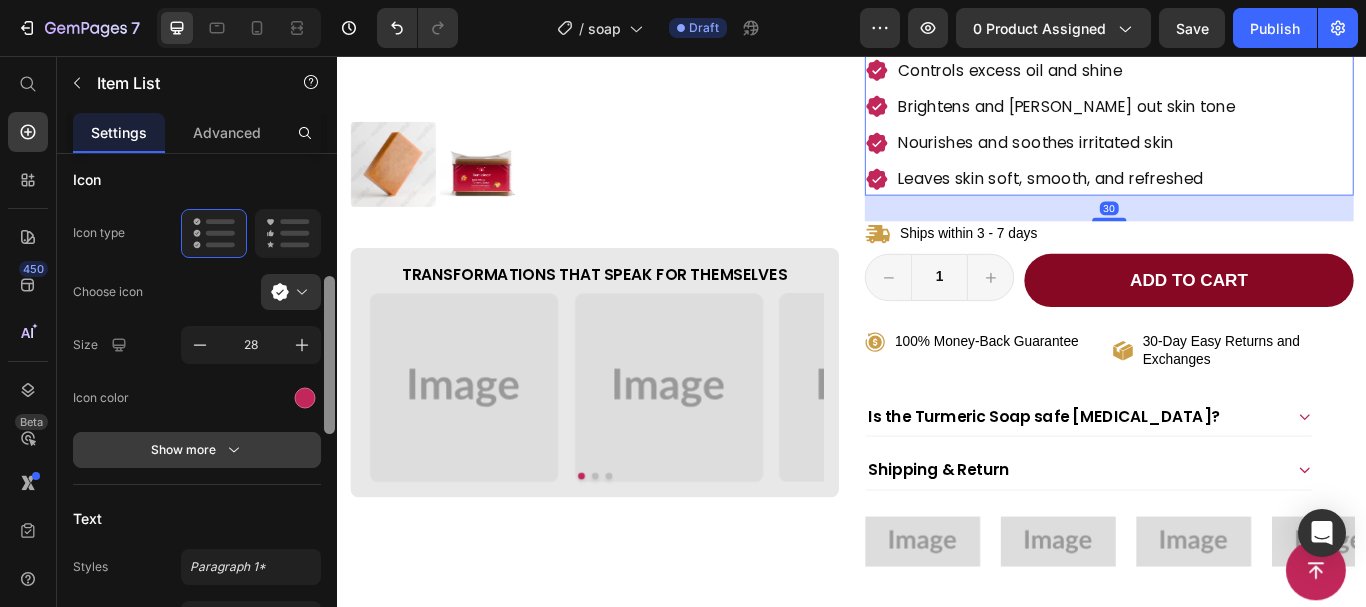 scroll, scrollTop: 396, scrollLeft: 0, axis: vertical 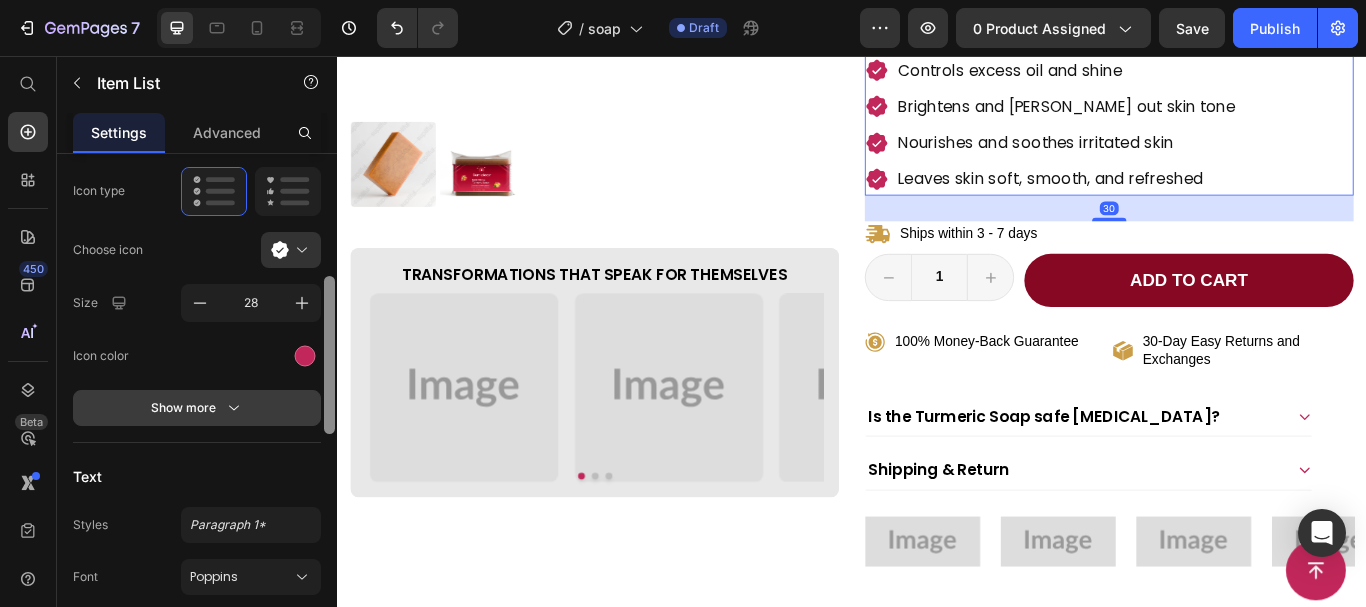 drag, startPoint x: 329, startPoint y: 283, endPoint x: 306, endPoint y: 400, distance: 119.23926 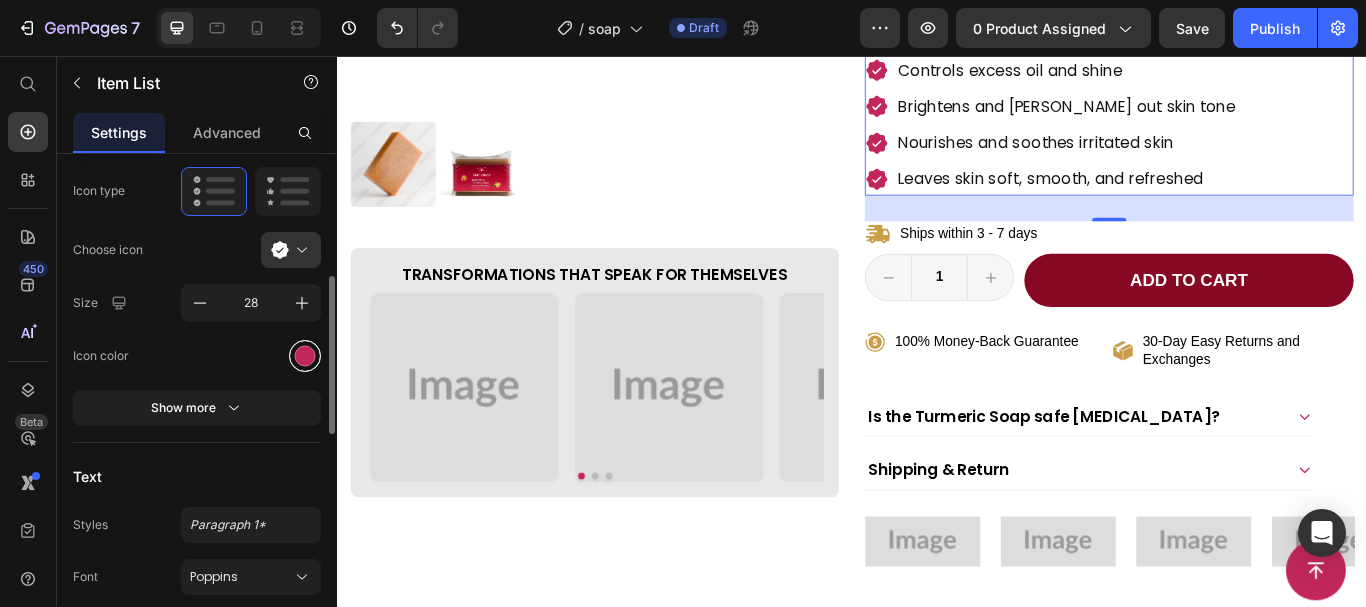 click at bounding box center (305, 355) 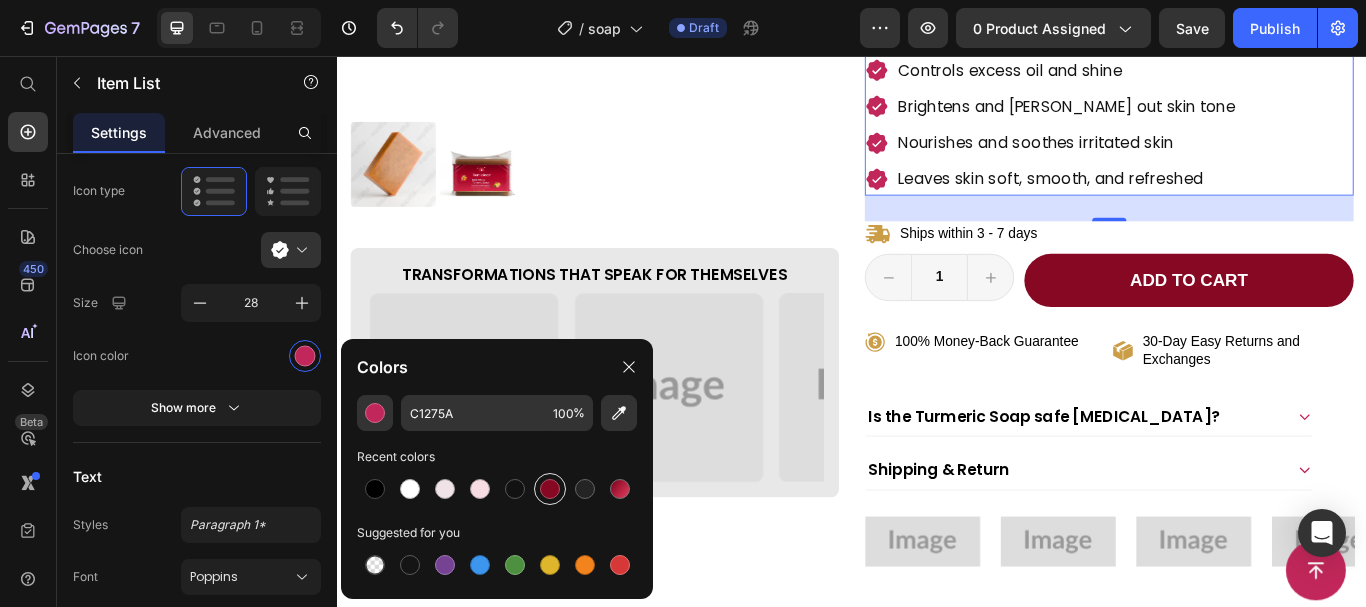 click at bounding box center (550, 489) 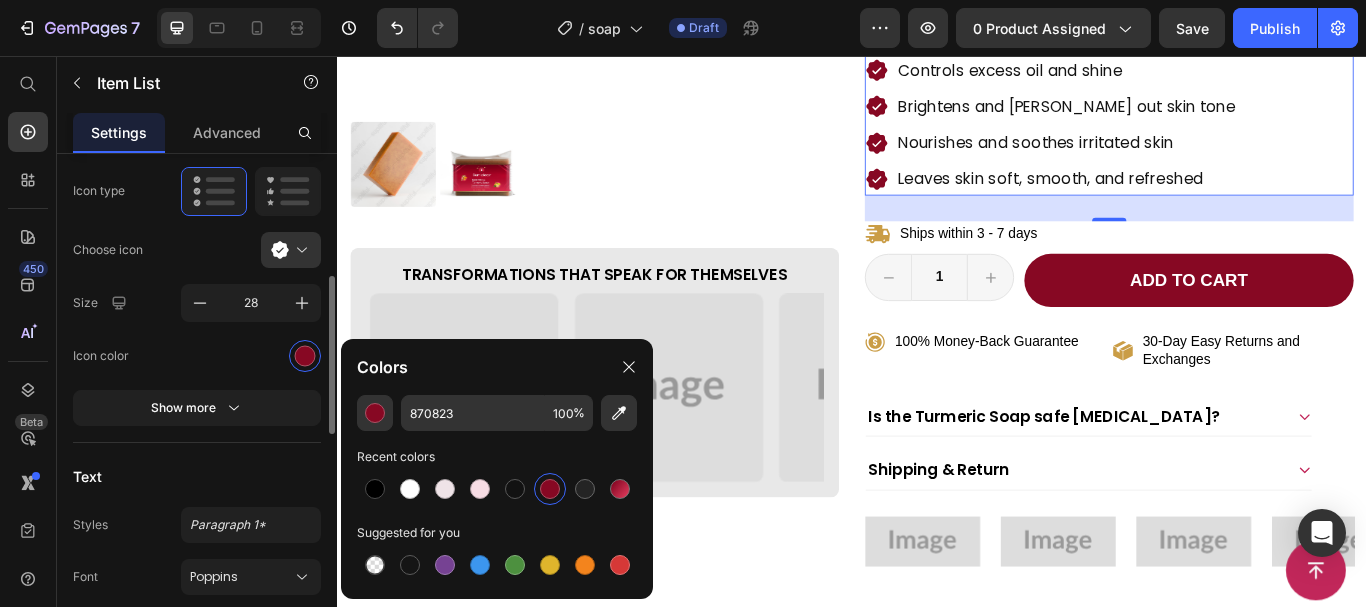 click on "Icon color" 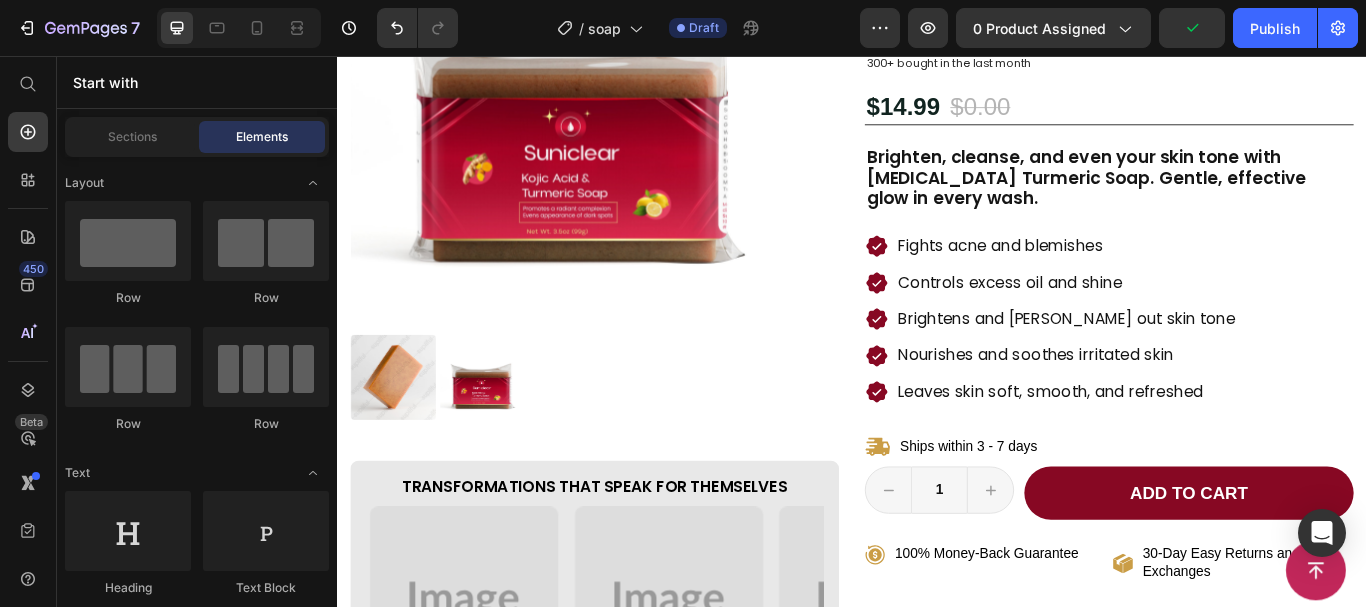 scroll, scrollTop: 497, scrollLeft: 0, axis: vertical 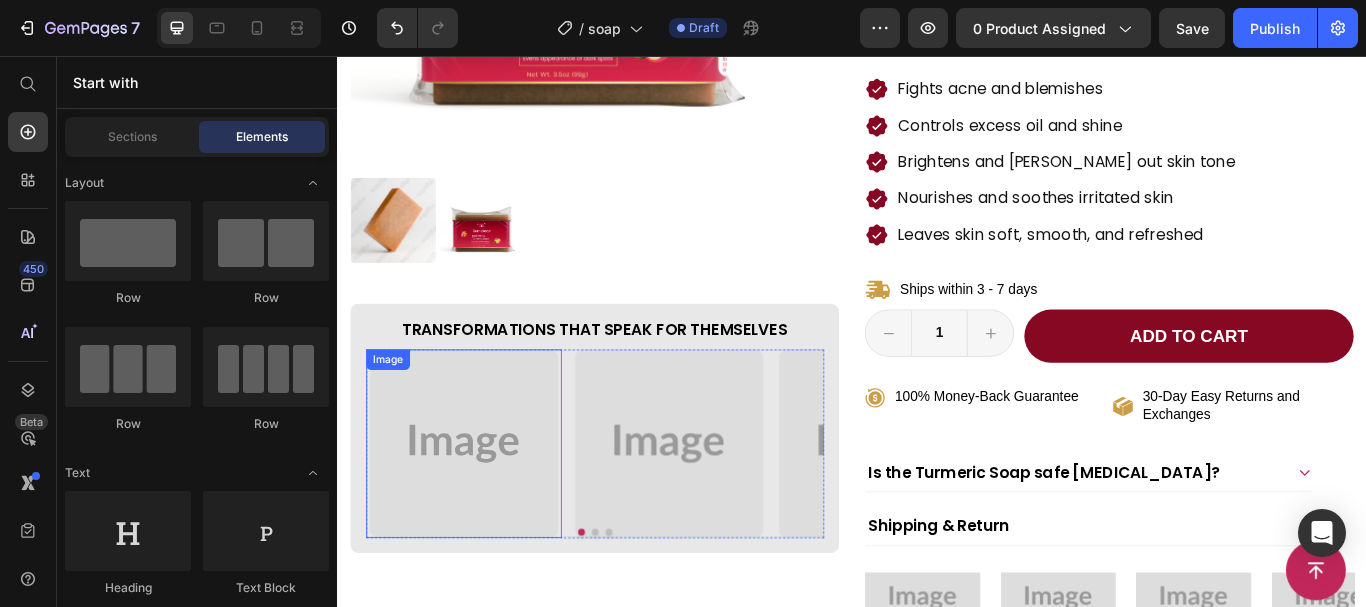 click at bounding box center [484, 508] 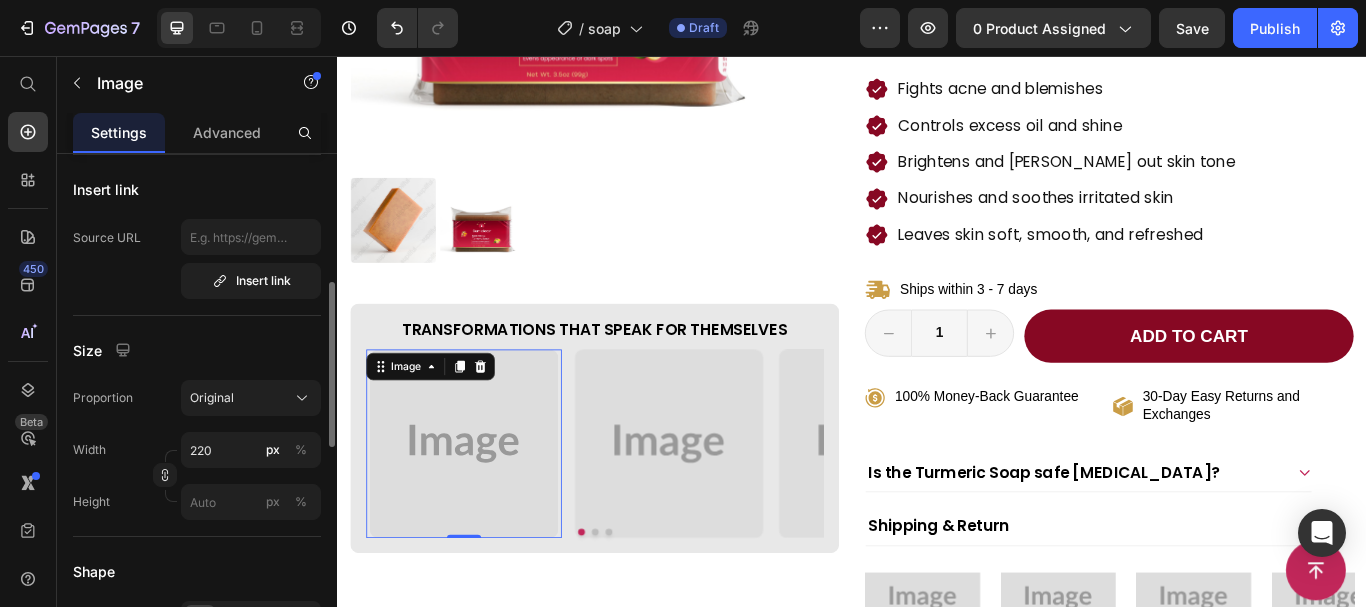 scroll, scrollTop: 0, scrollLeft: 0, axis: both 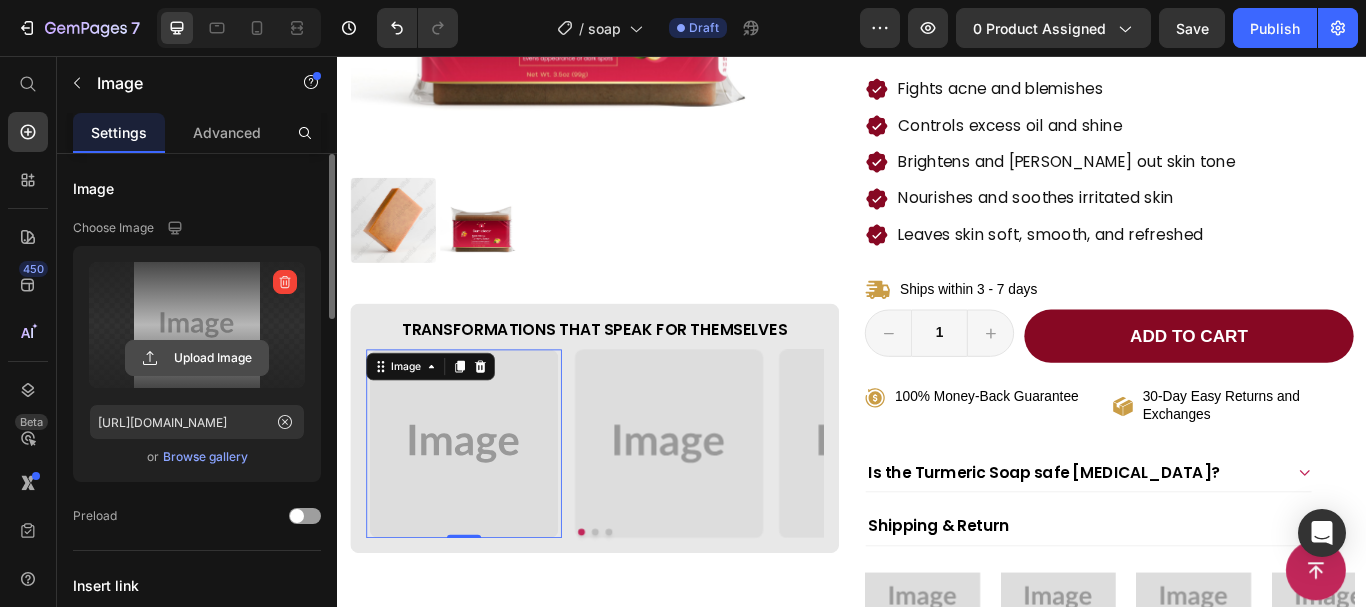 click 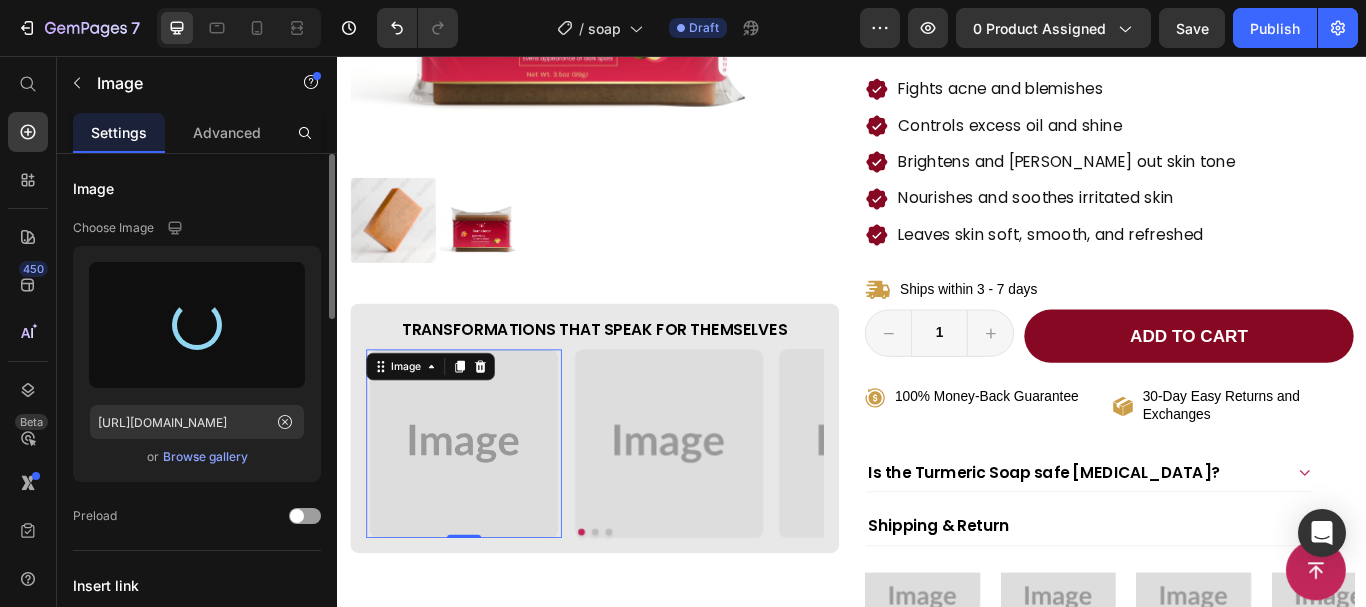type on "[URL][DOMAIN_NAME]" 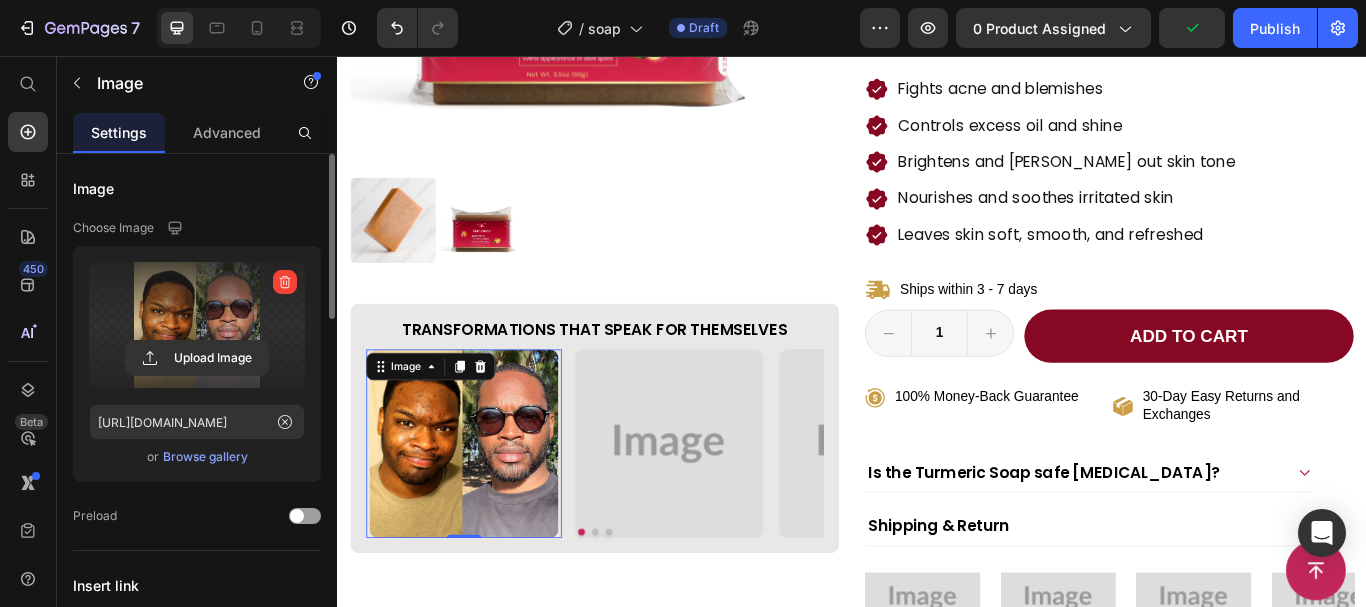 click at bounding box center [722, 508] 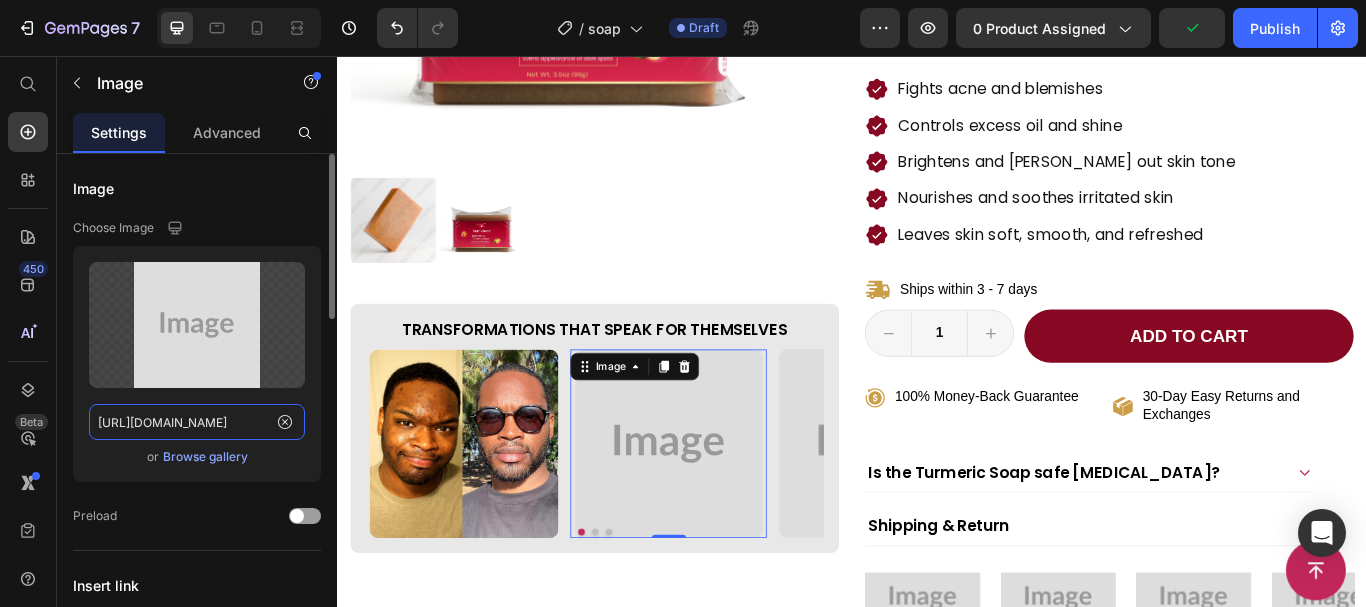 click on "[URL][DOMAIN_NAME]" 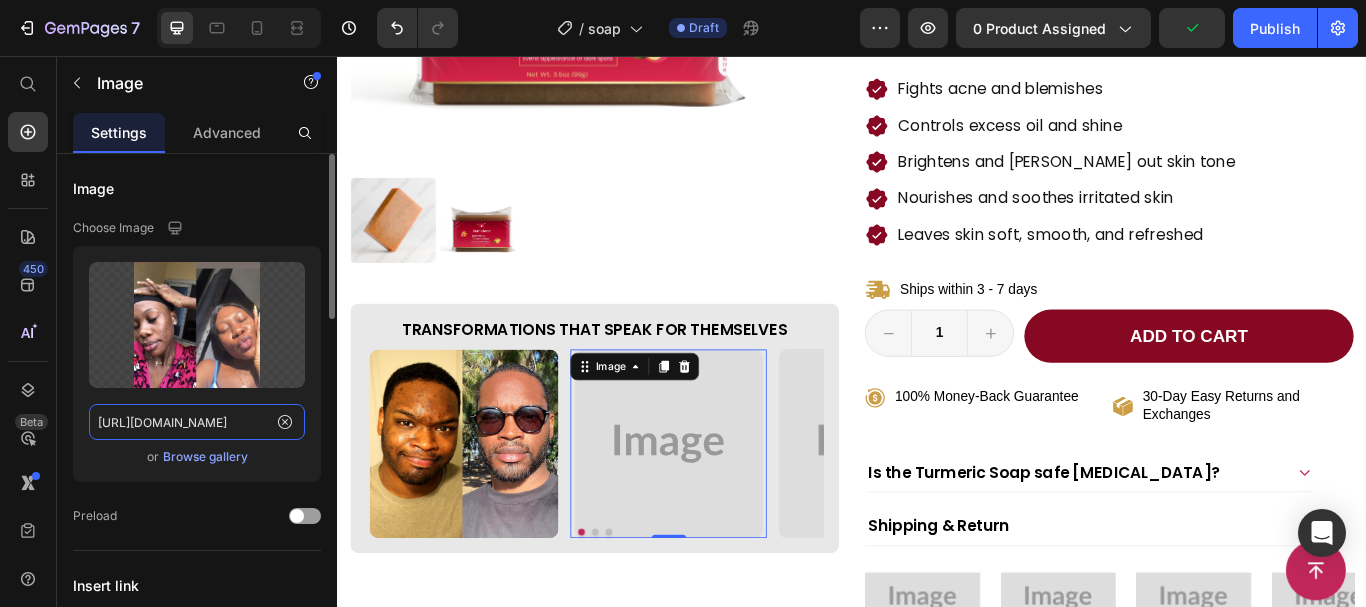 scroll, scrollTop: 0, scrollLeft: 740, axis: horizontal 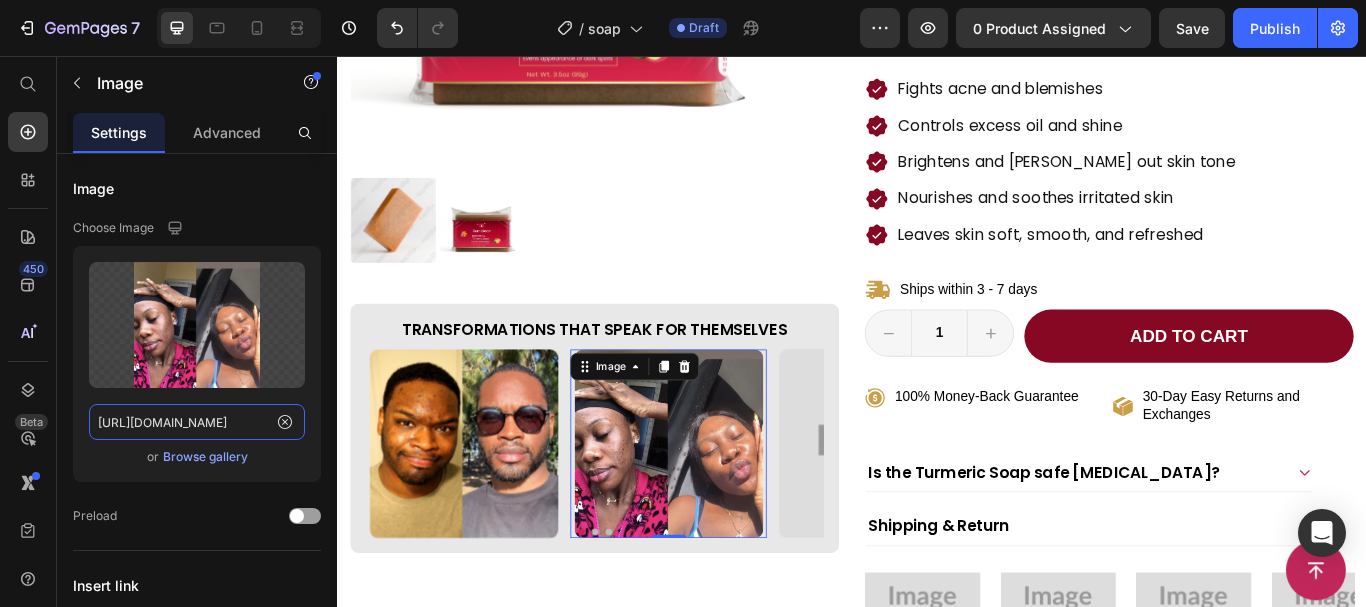 type on "[URL][DOMAIN_NAME]" 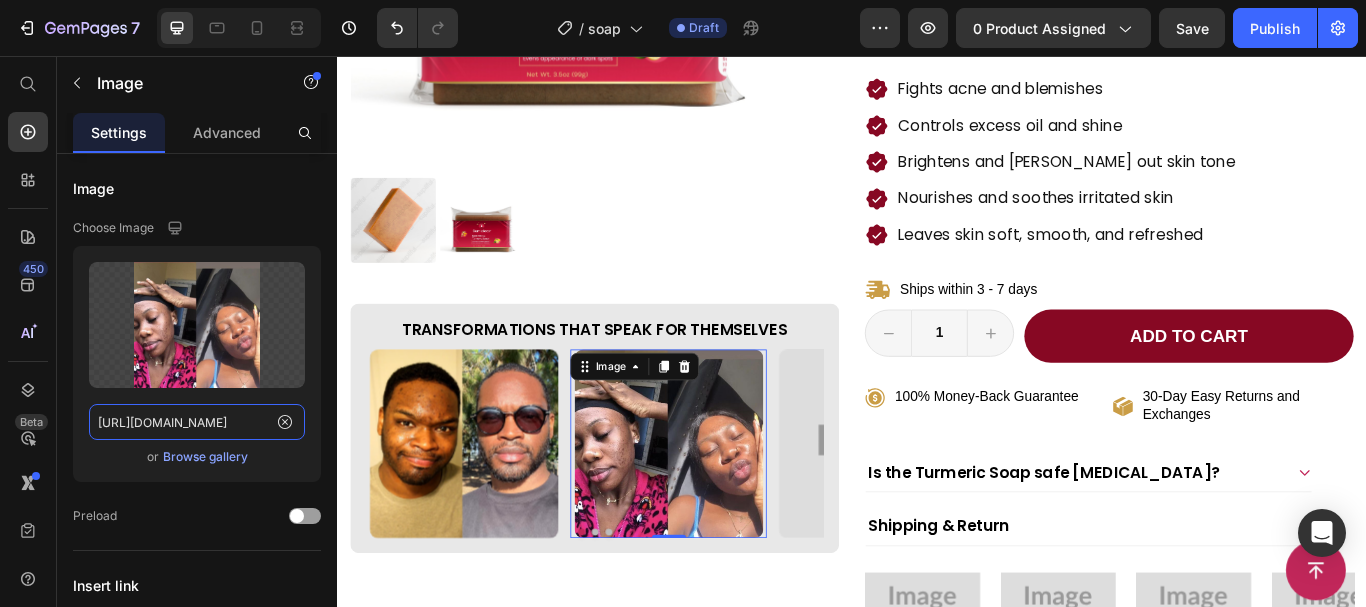 scroll, scrollTop: 0, scrollLeft: 0, axis: both 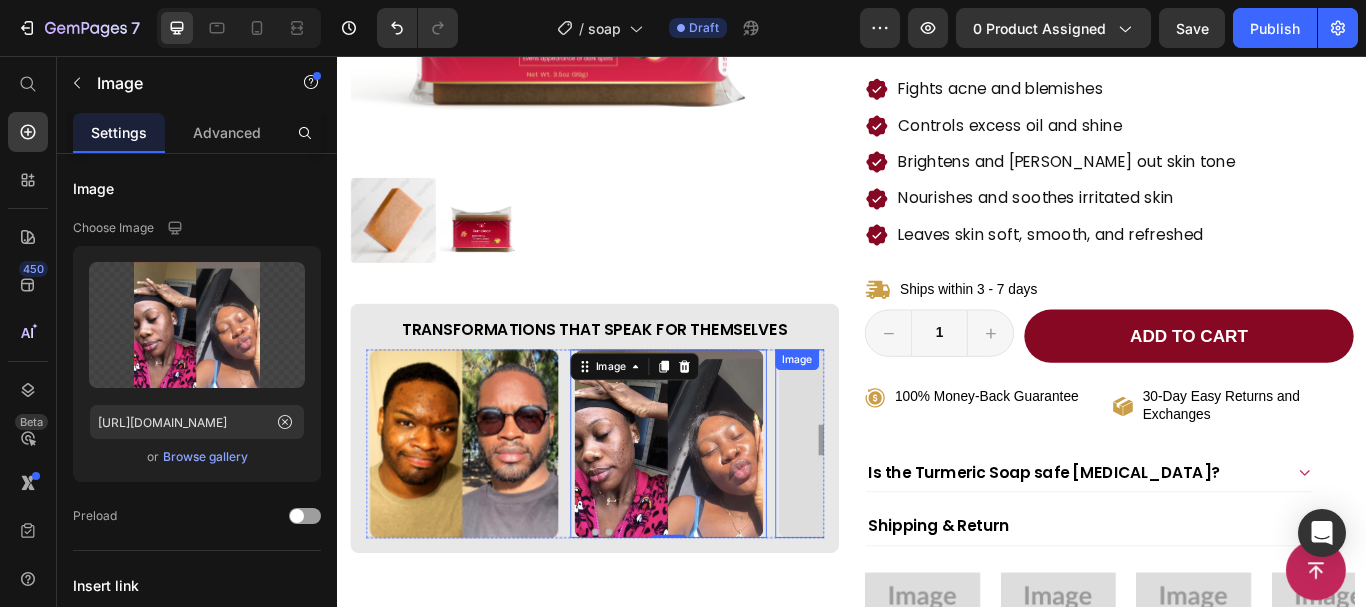 click at bounding box center [961, 508] 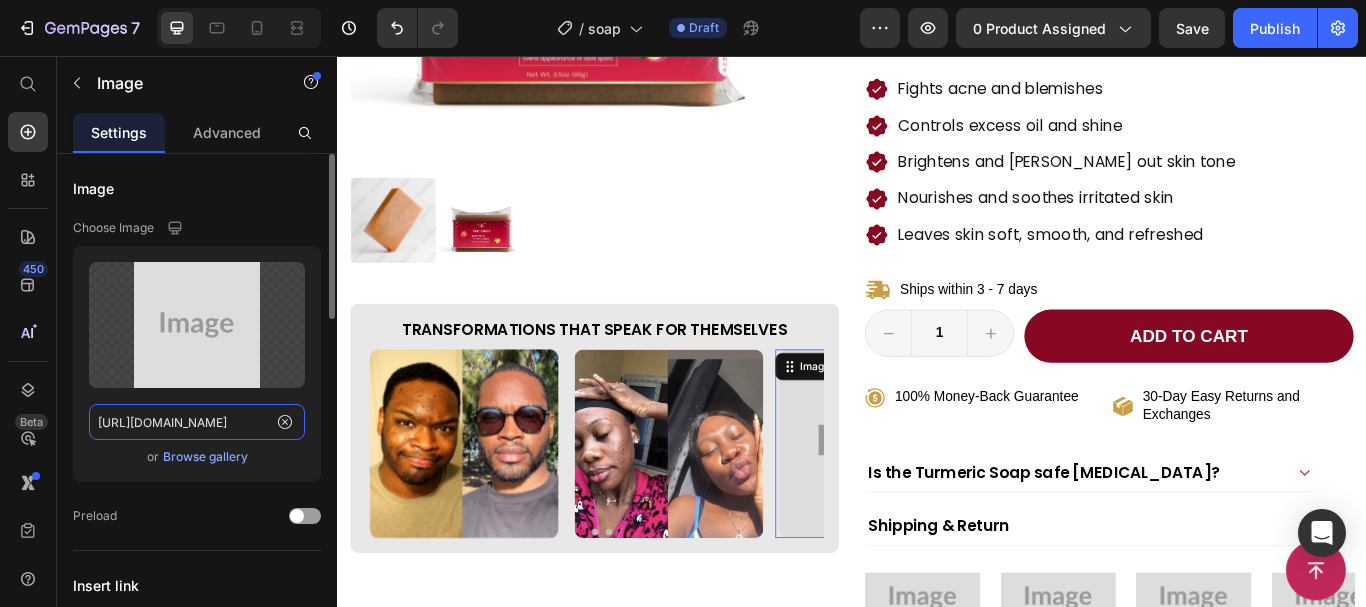 click on "[URL][DOMAIN_NAME]" 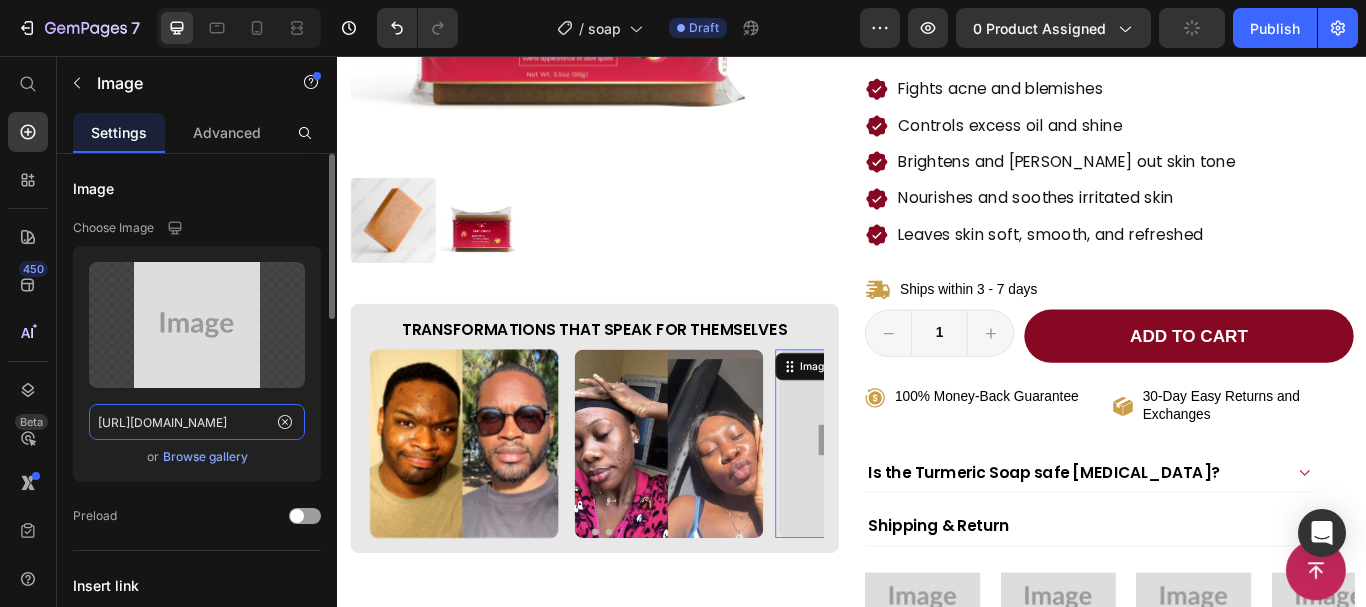 paste on "[DOMAIN_NAME][URL]" 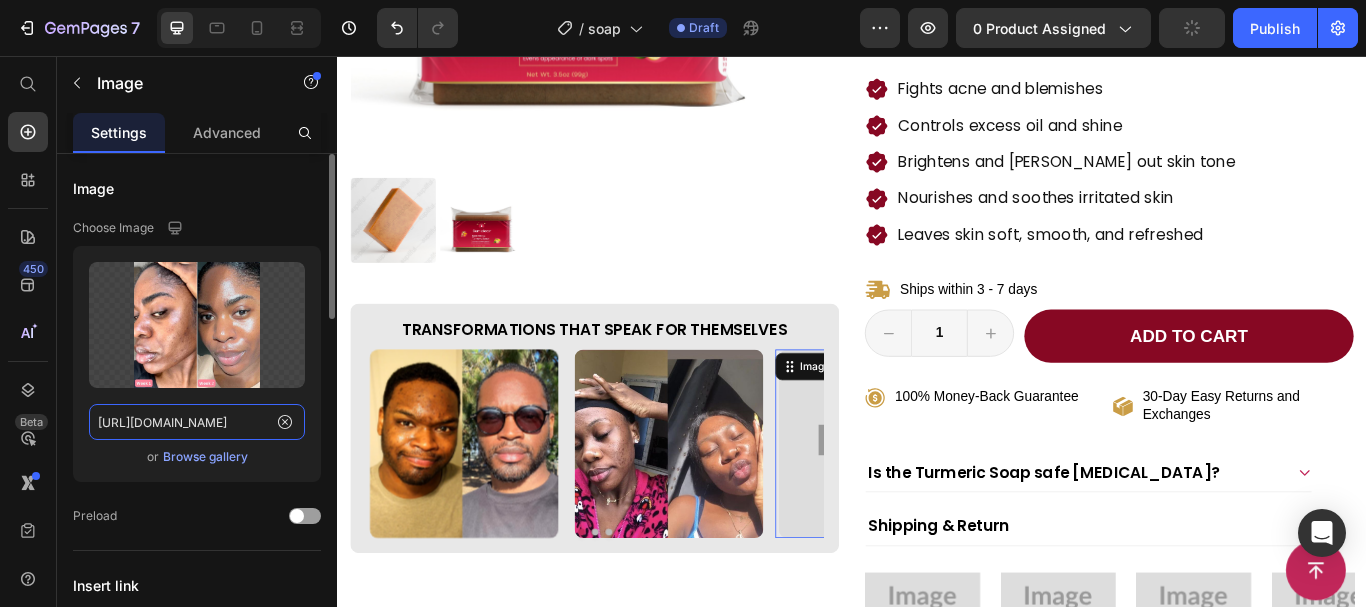 scroll, scrollTop: 0, scrollLeft: 738, axis: horizontal 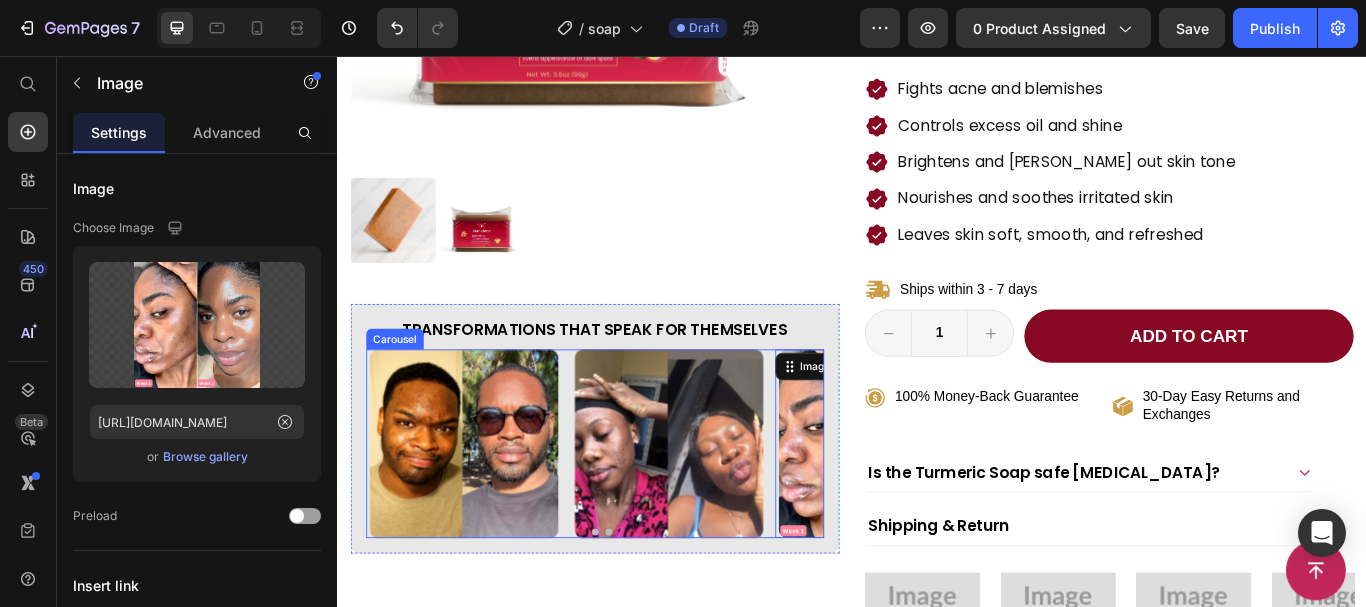 click at bounding box center (653, 611) 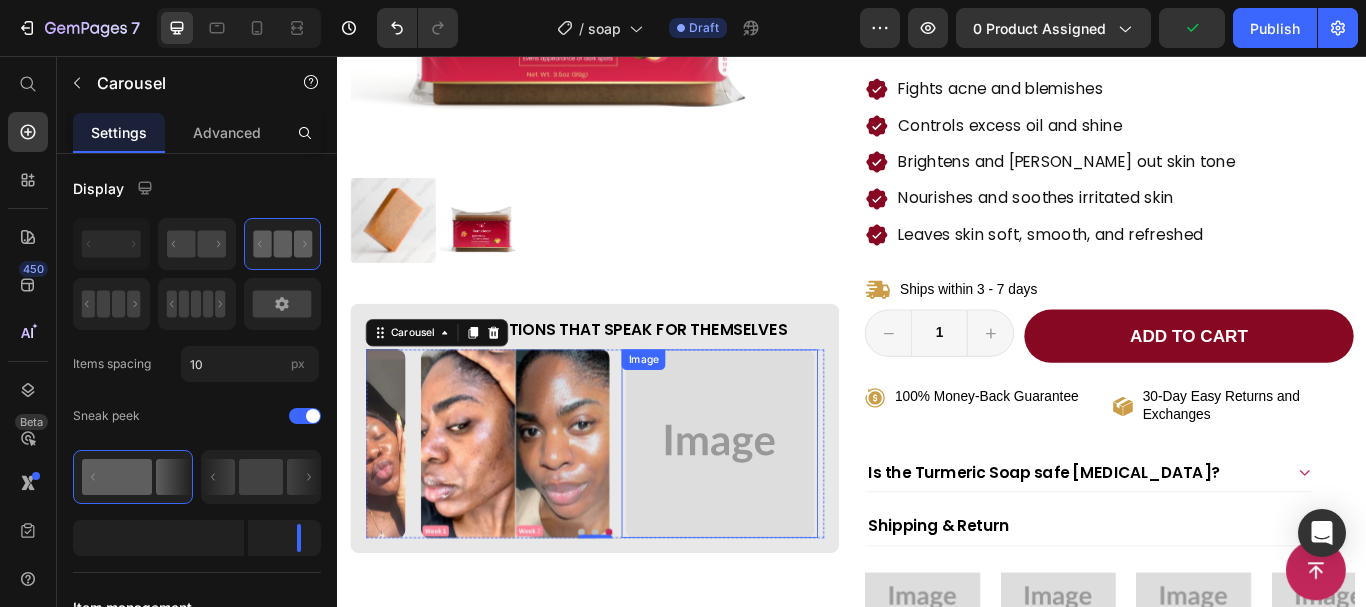 click at bounding box center (782, 508) 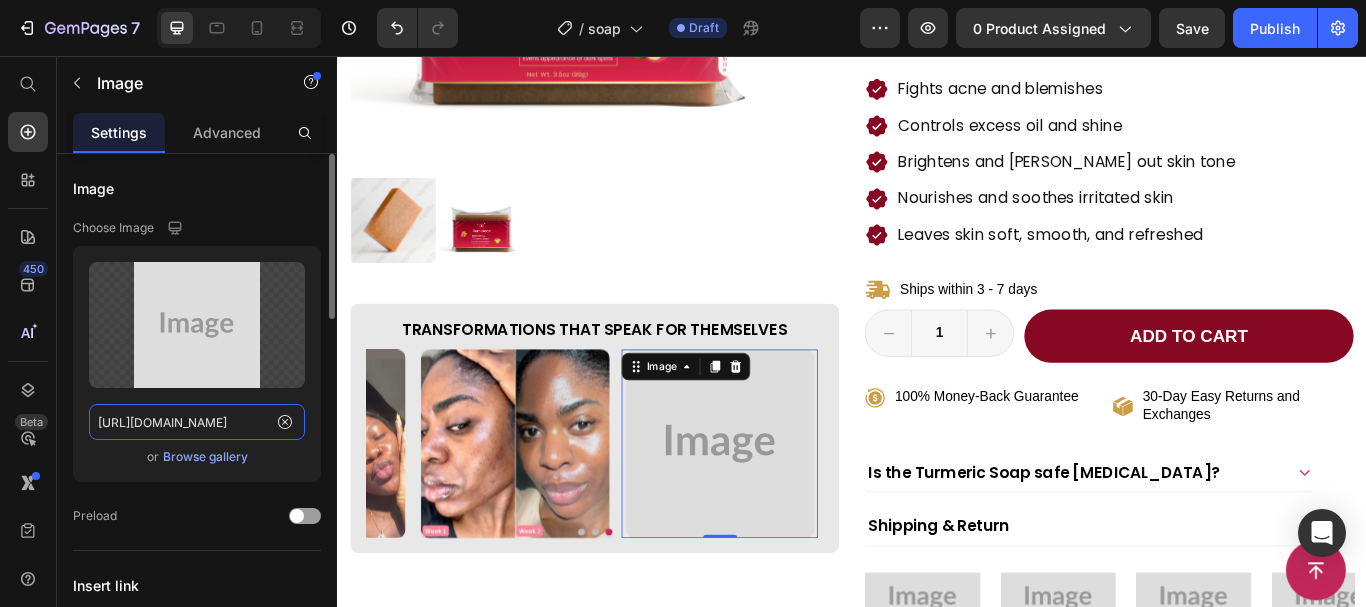 click on "[URL][DOMAIN_NAME]" 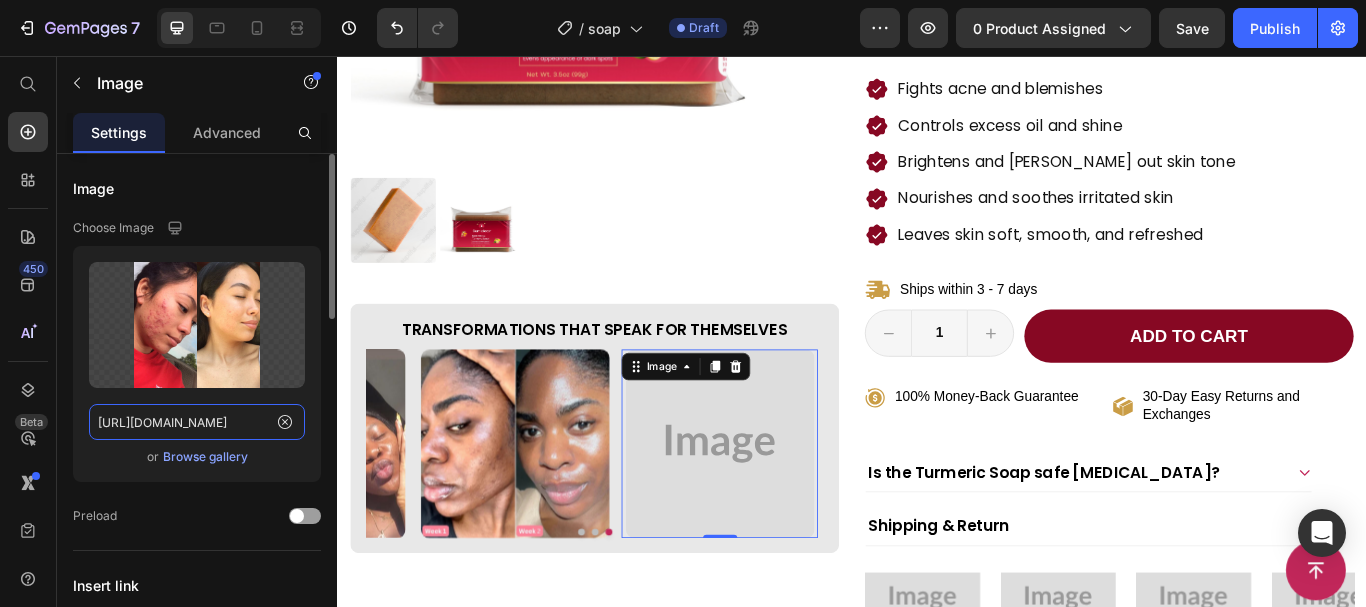scroll, scrollTop: 0, scrollLeft: 733, axis: horizontal 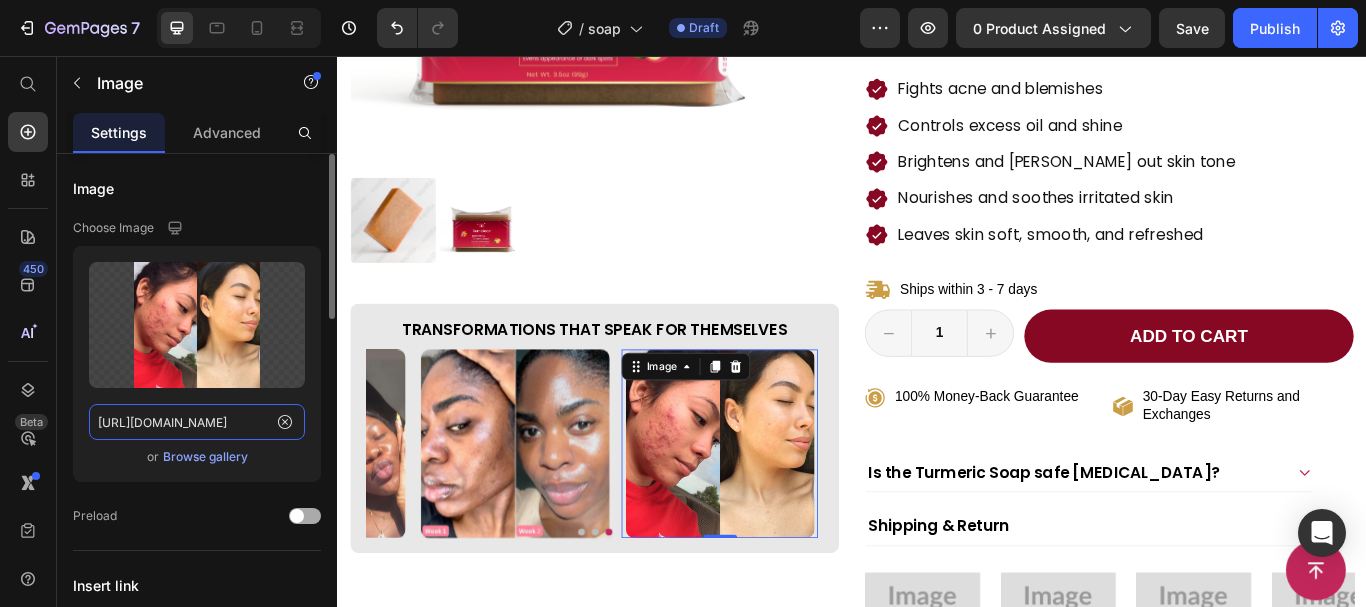 type on "[URL][DOMAIN_NAME]" 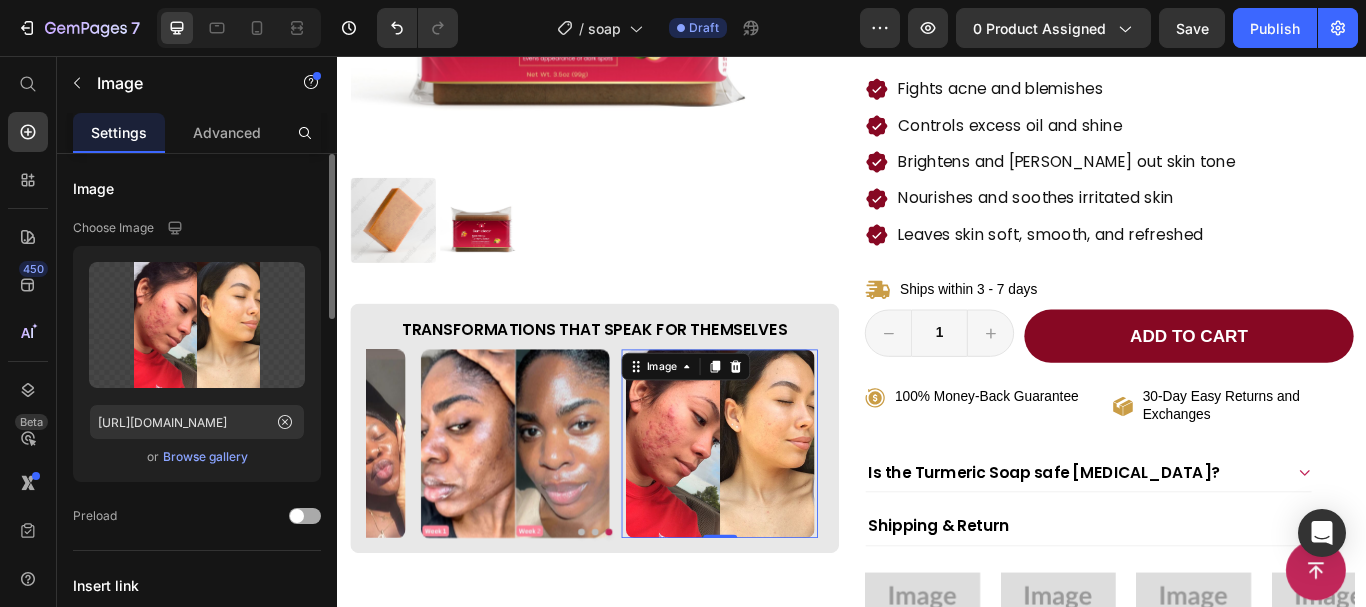 scroll, scrollTop: 0, scrollLeft: 0, axis: both 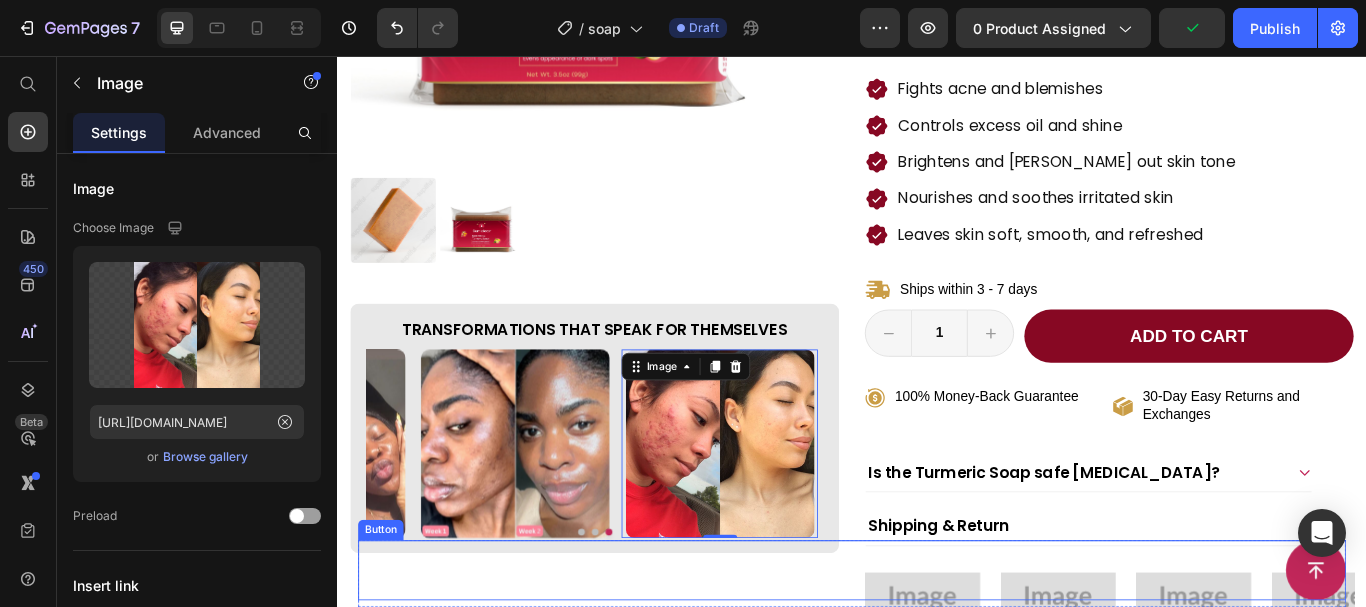 click on "Button" at bounding box center [937, 656] 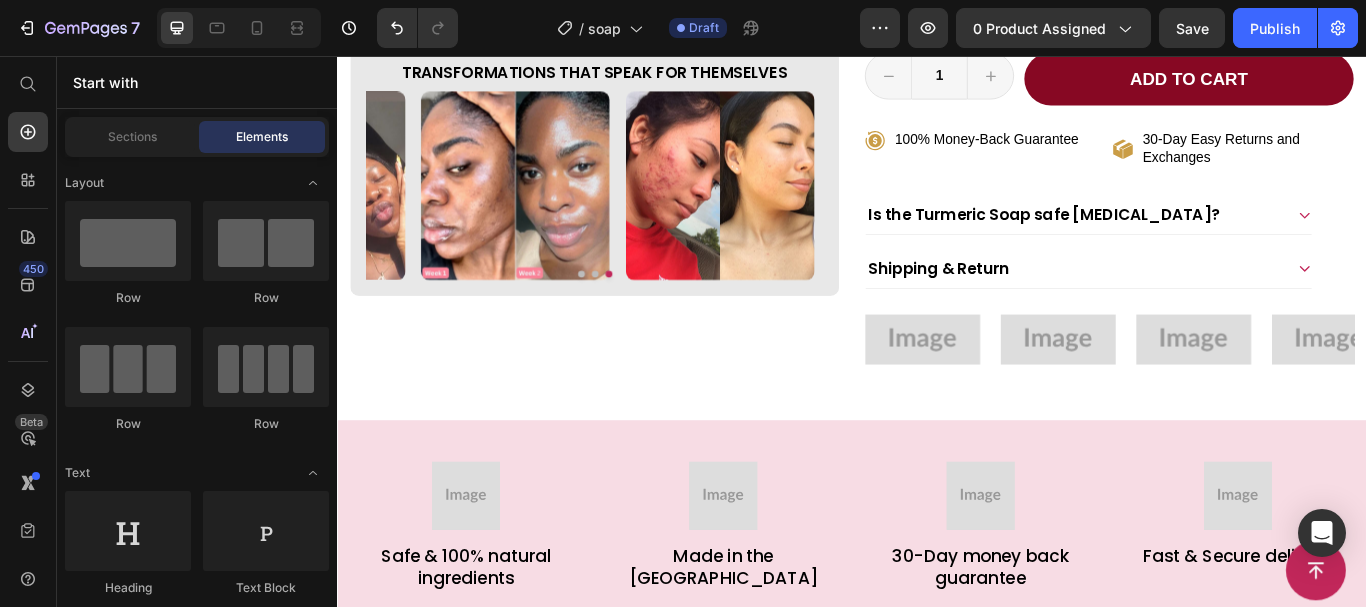 scroll, scrollTop: 836, scrollLeft: 0, axis: vertical 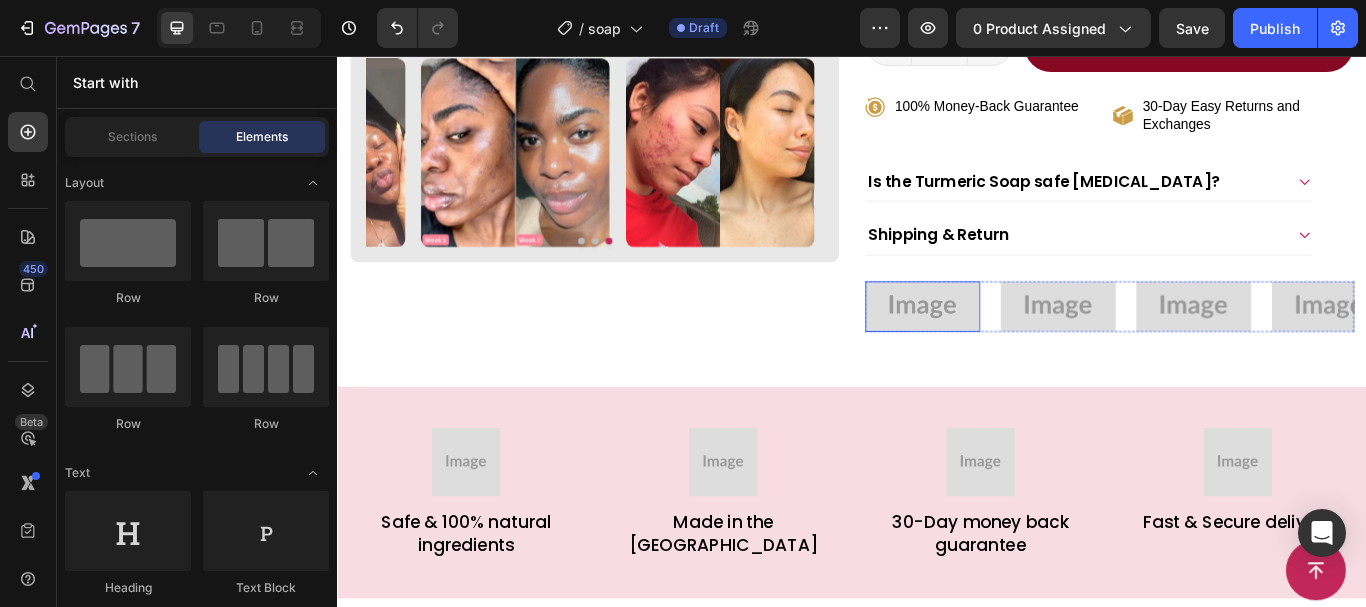 click at bounding box center [1019, 348] 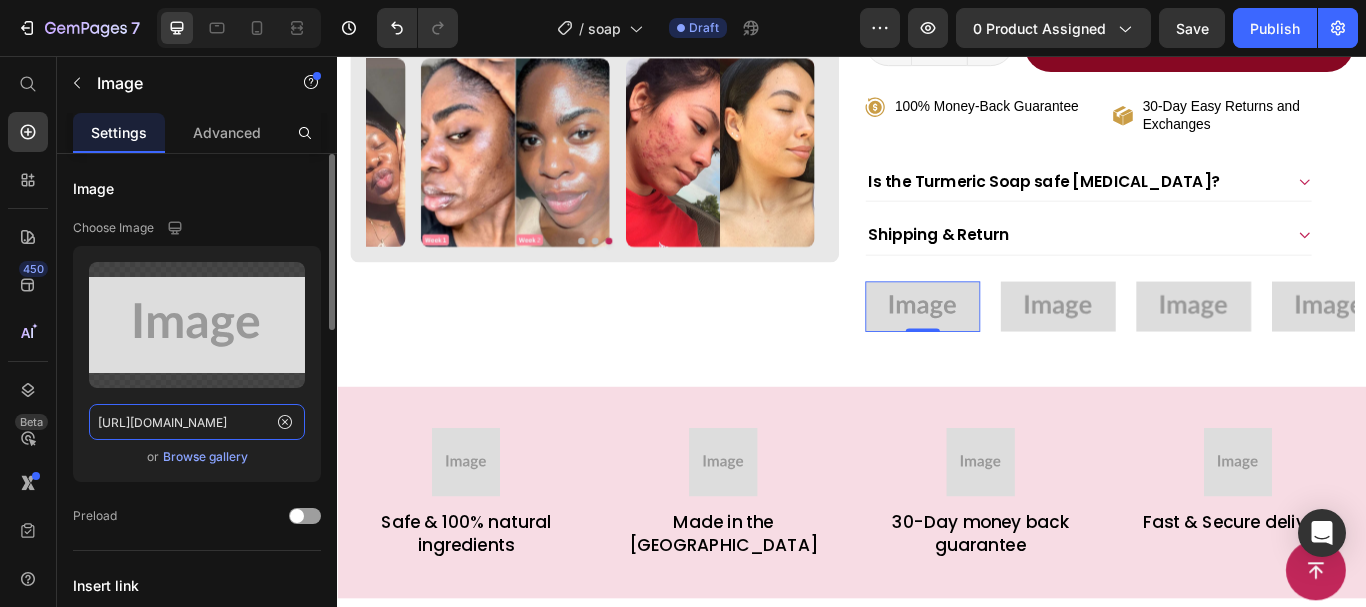 click on "[URL][DOMAIN_NAME]" 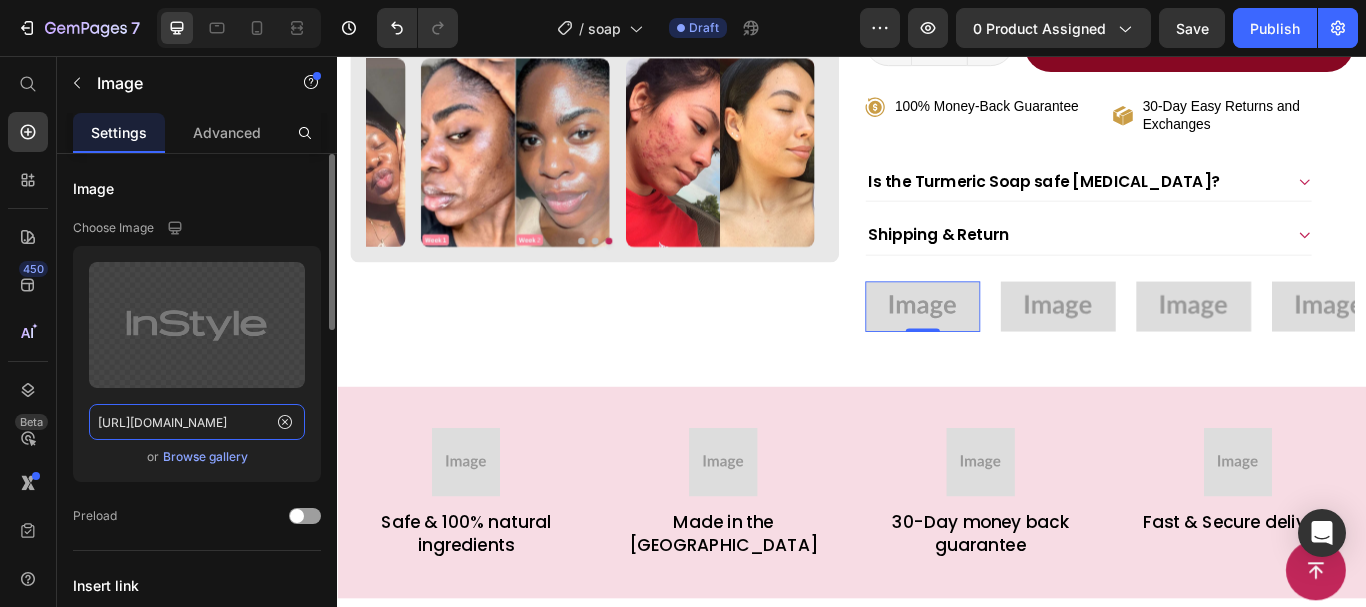 scroll, scrollTop: 0, scrollLeft: 753, axis: horizontal 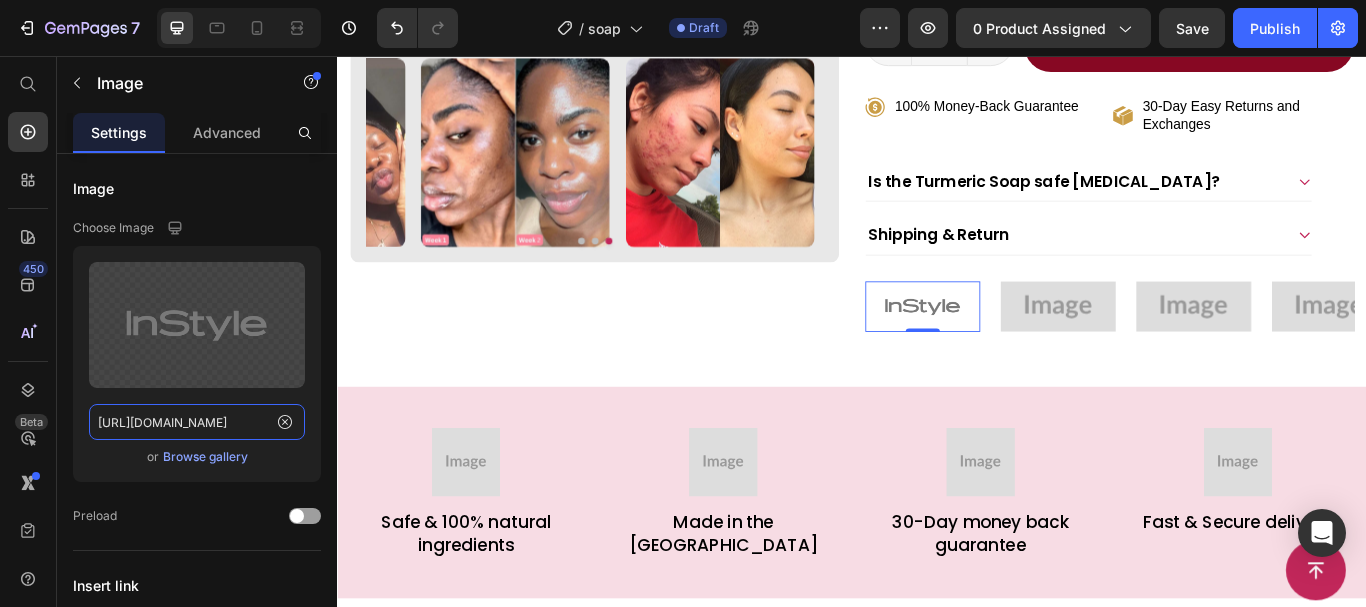 type on "[URL][DOMAIN_NAME]" 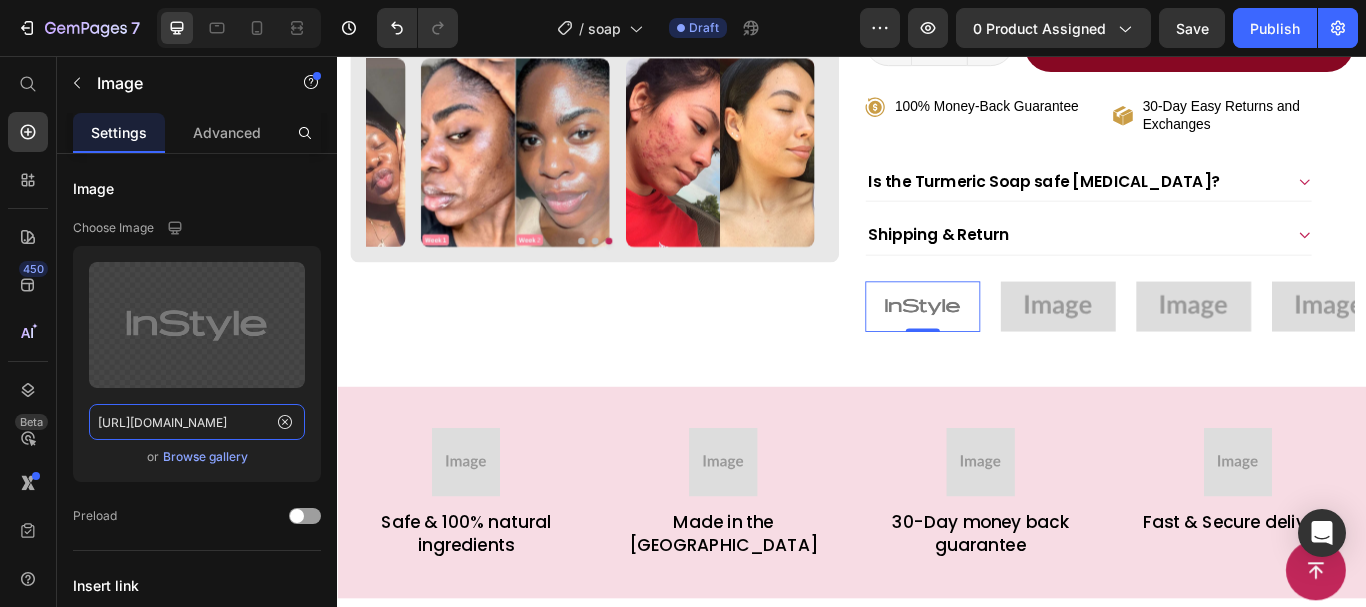 scroll, scrollTop: 0, scrollLeft: 0, axis: both 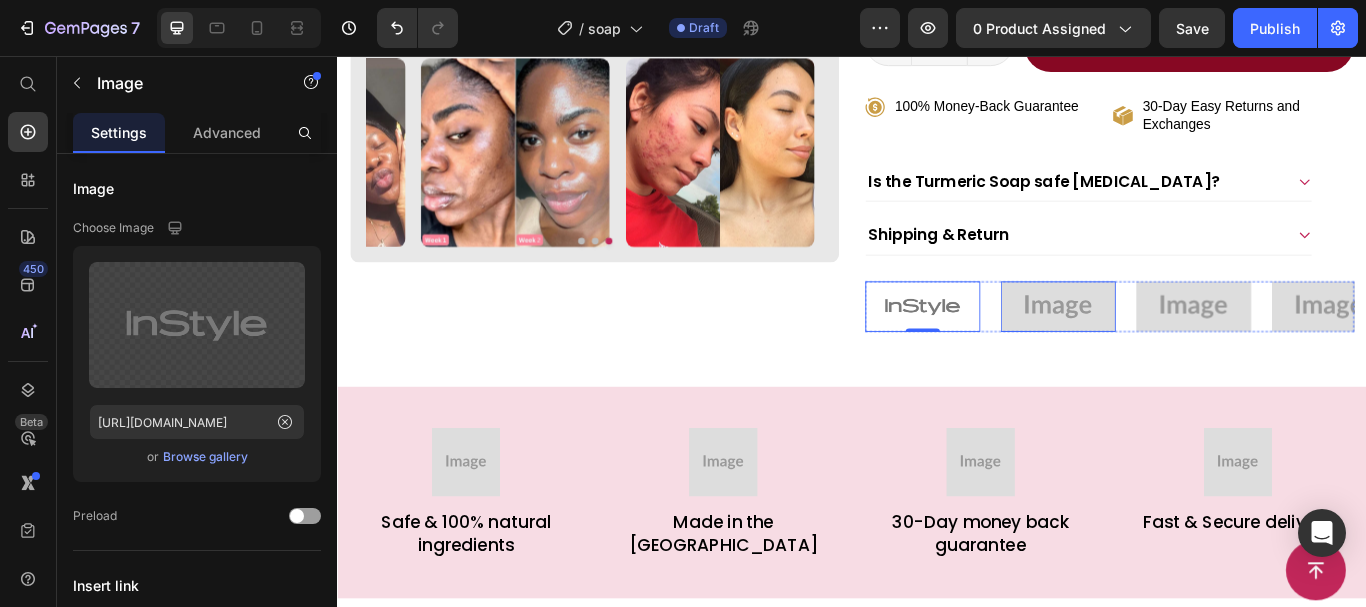click at bounding box center (1177, 348) 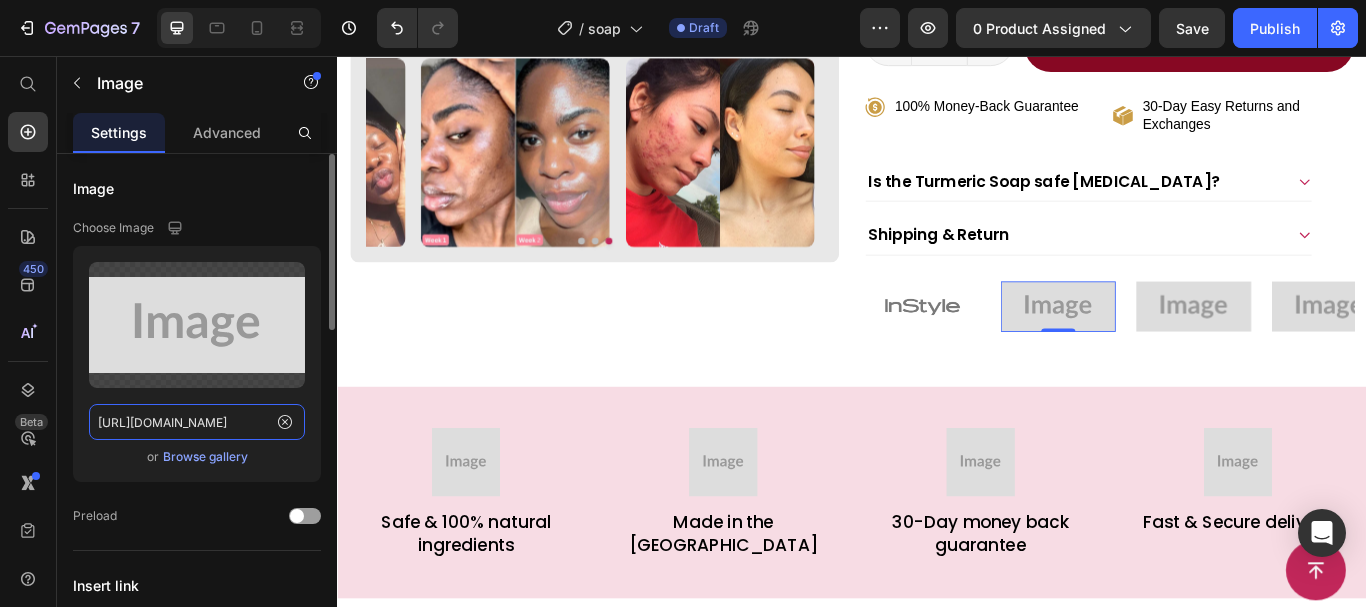 click on "[URL][DOMAIN_NAME]" 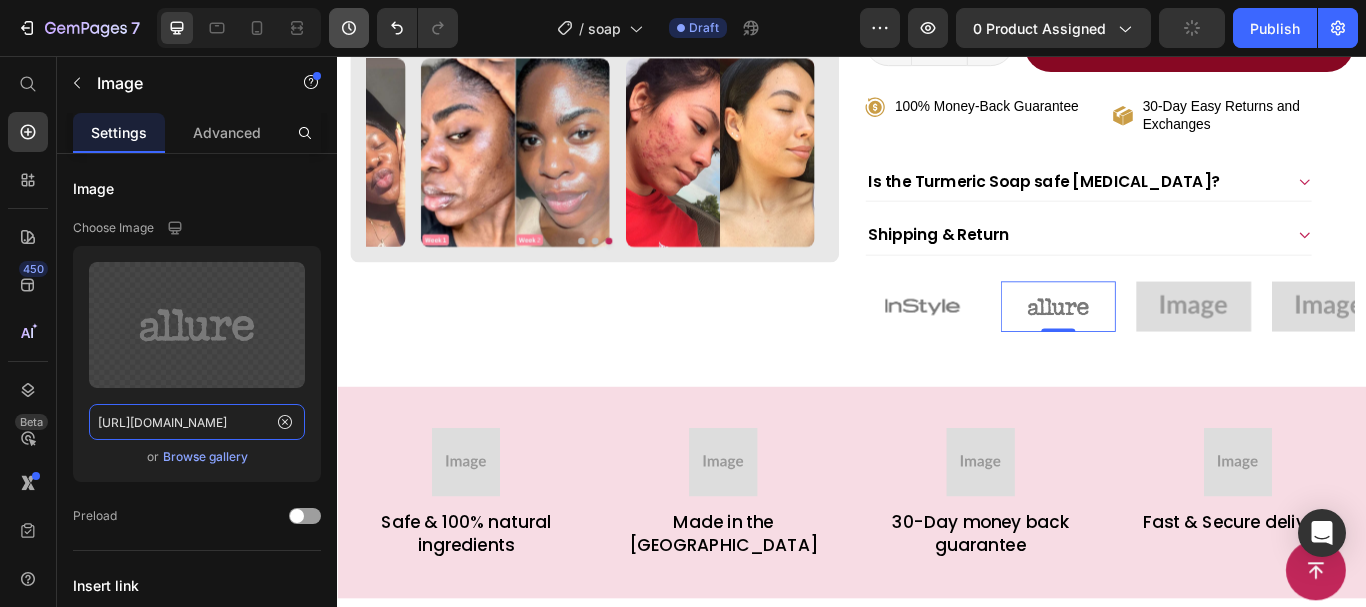 type on "[URL][DOMAIN_NAME]" 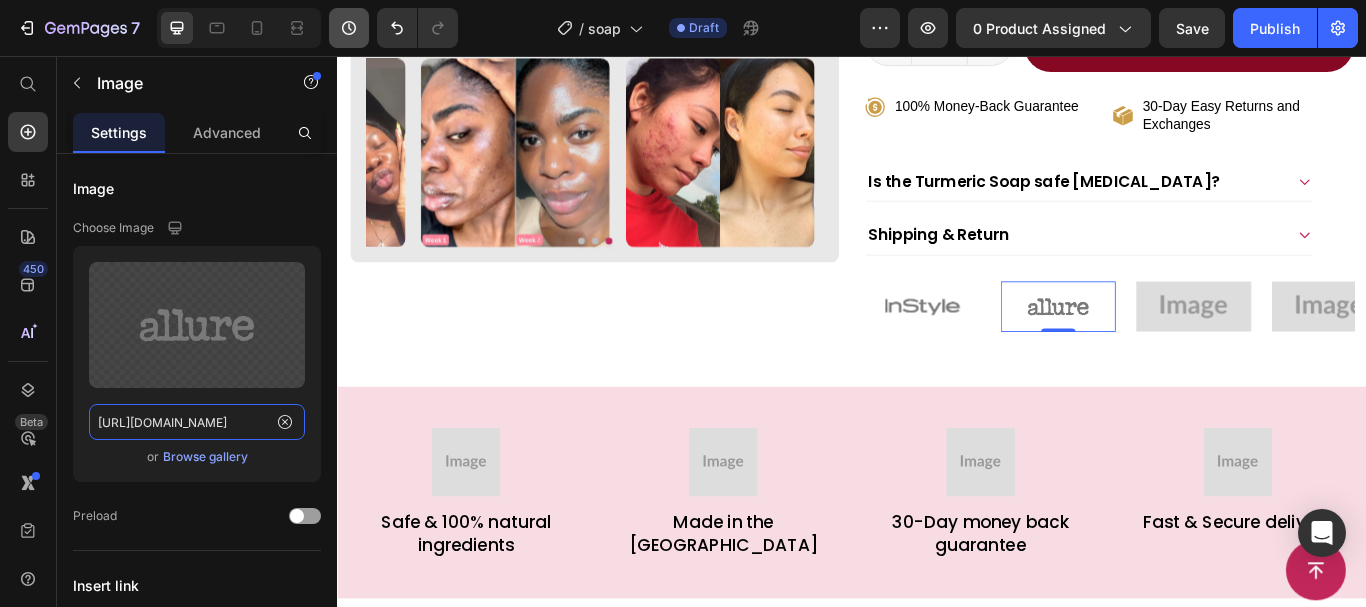 scroll, scrollTop: 0, scrollLeft: 0, axis: both 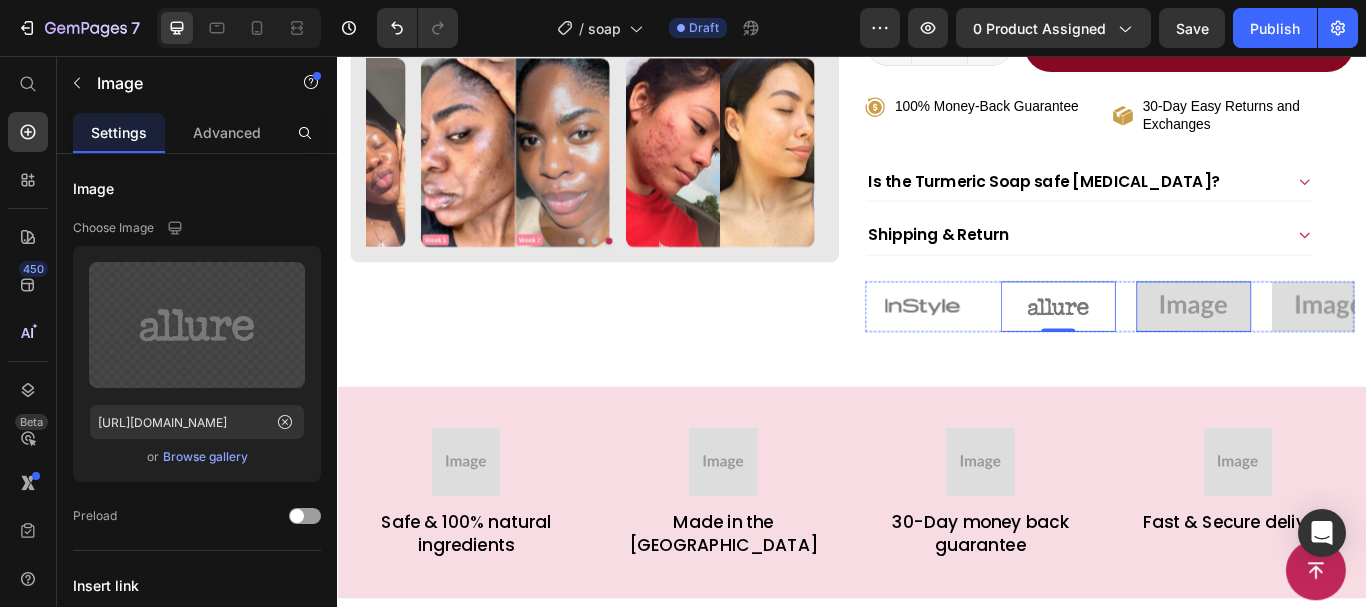 click at bounding box center (1335, 348) 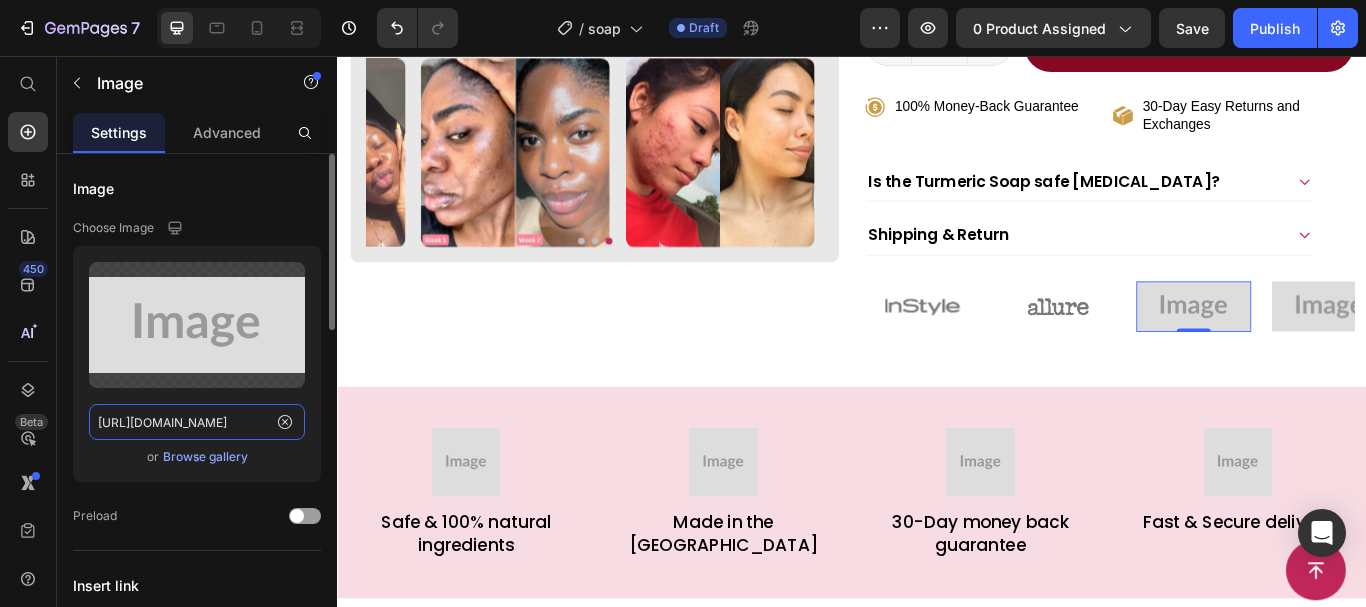 click on "[URL][DOMAIN_NAME]" 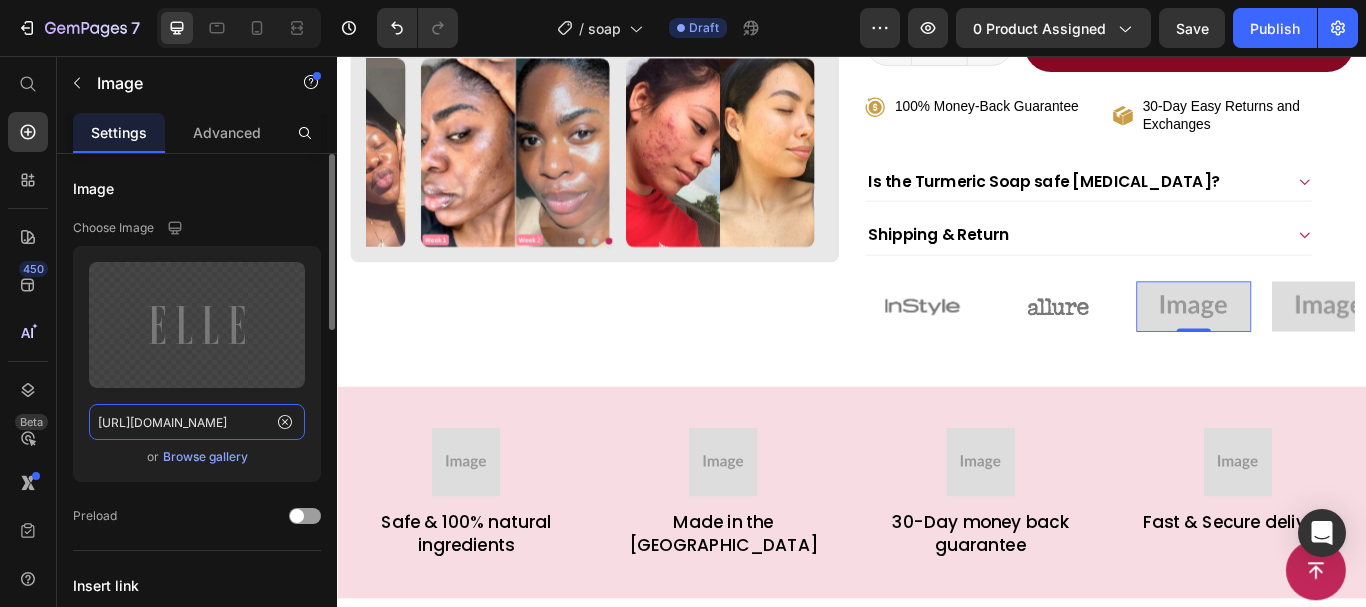 scroll, scrollTop: 0, scrollLeft: 753, axis: horizontal 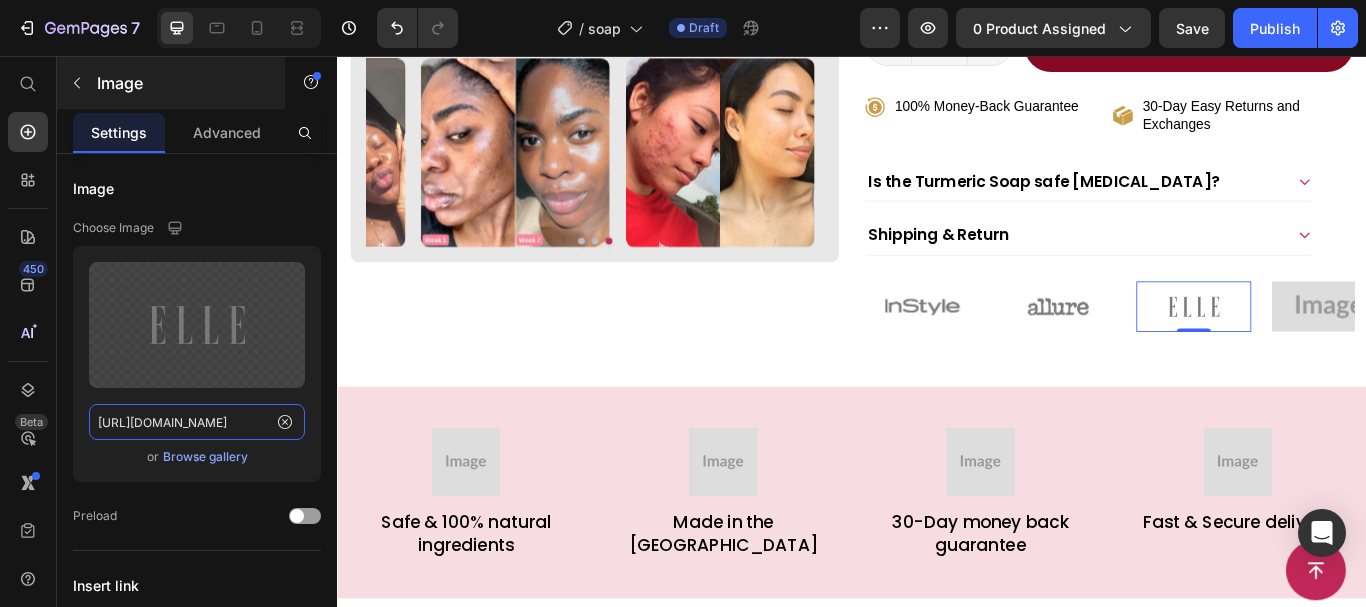 type on "[URL][DOMAIN_NAME]" 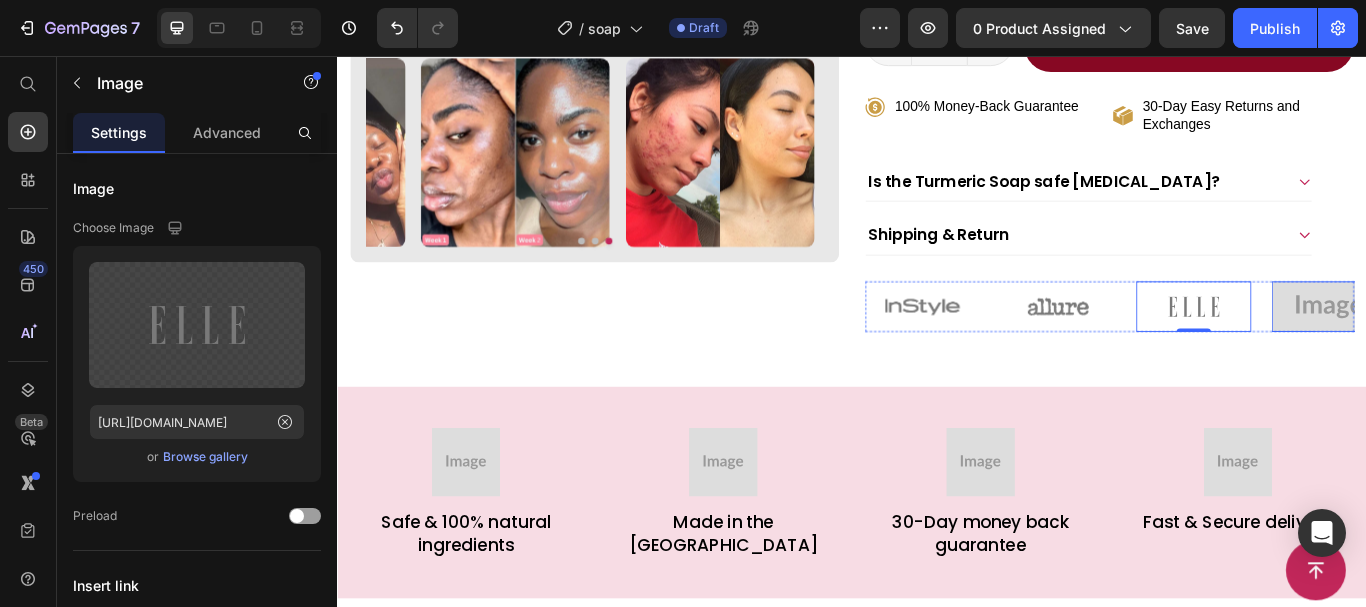 click at bounding box center (1493, 348) 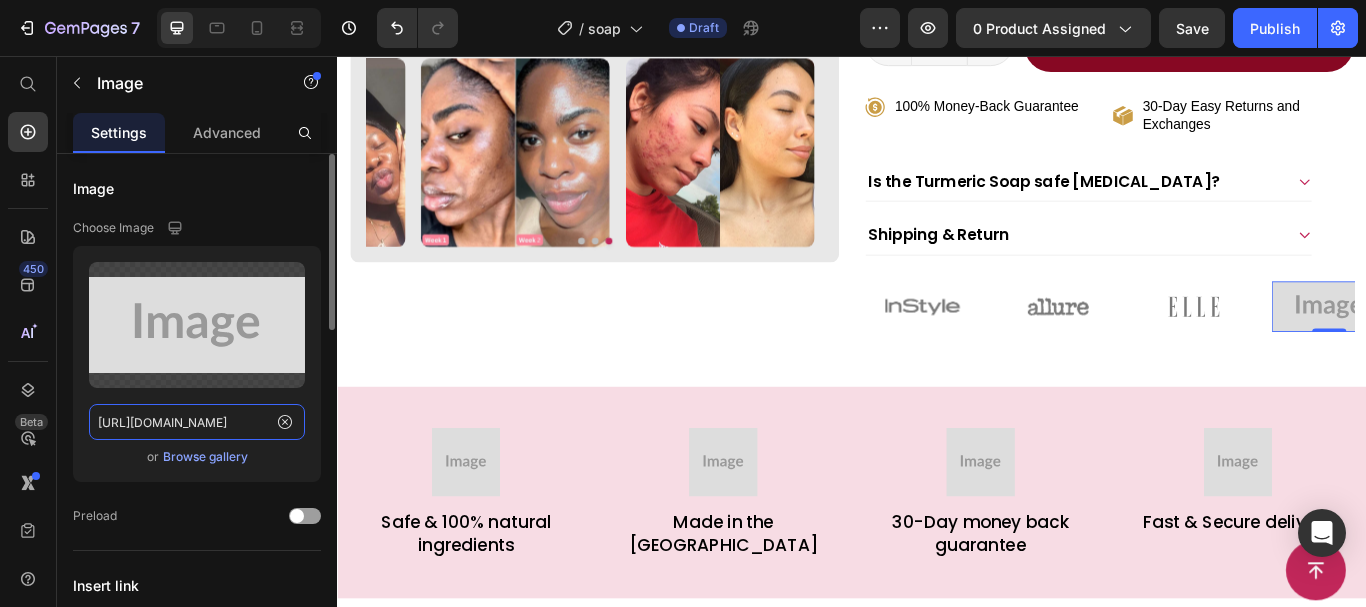 click on "[URL][DOMAIN_NAME]" 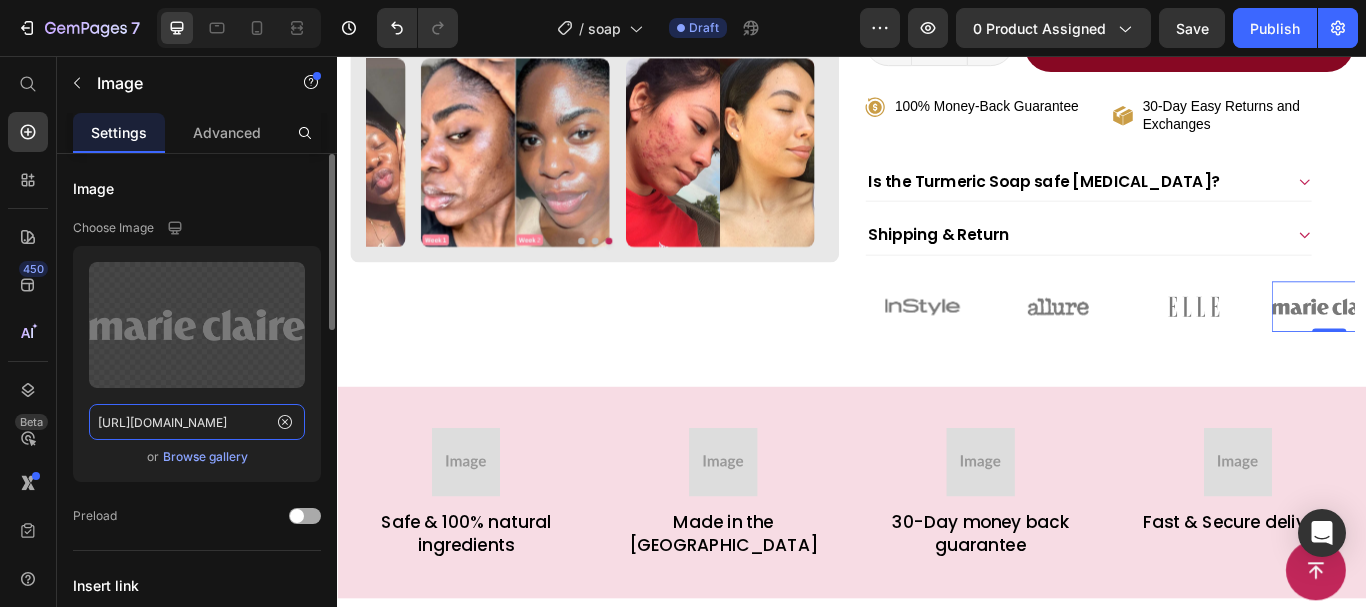 type on "[URL][DOMAIN_NAME]" 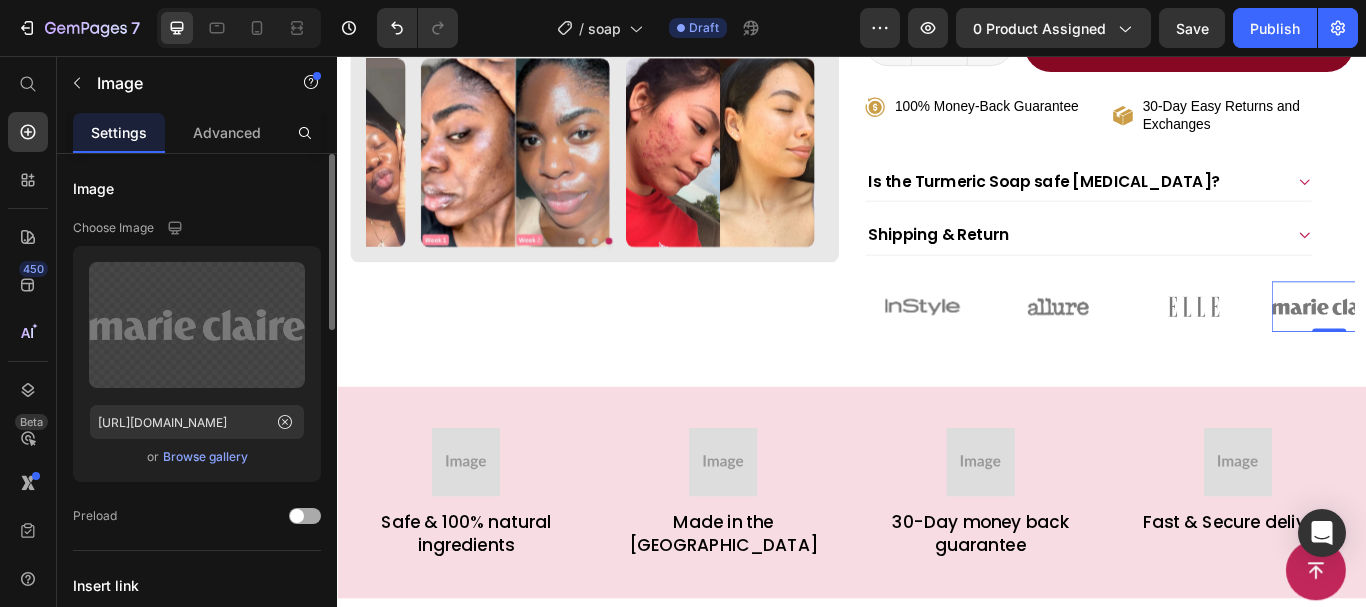 scroll, scrollTop: 0, scrollLeft: 0, axis: both 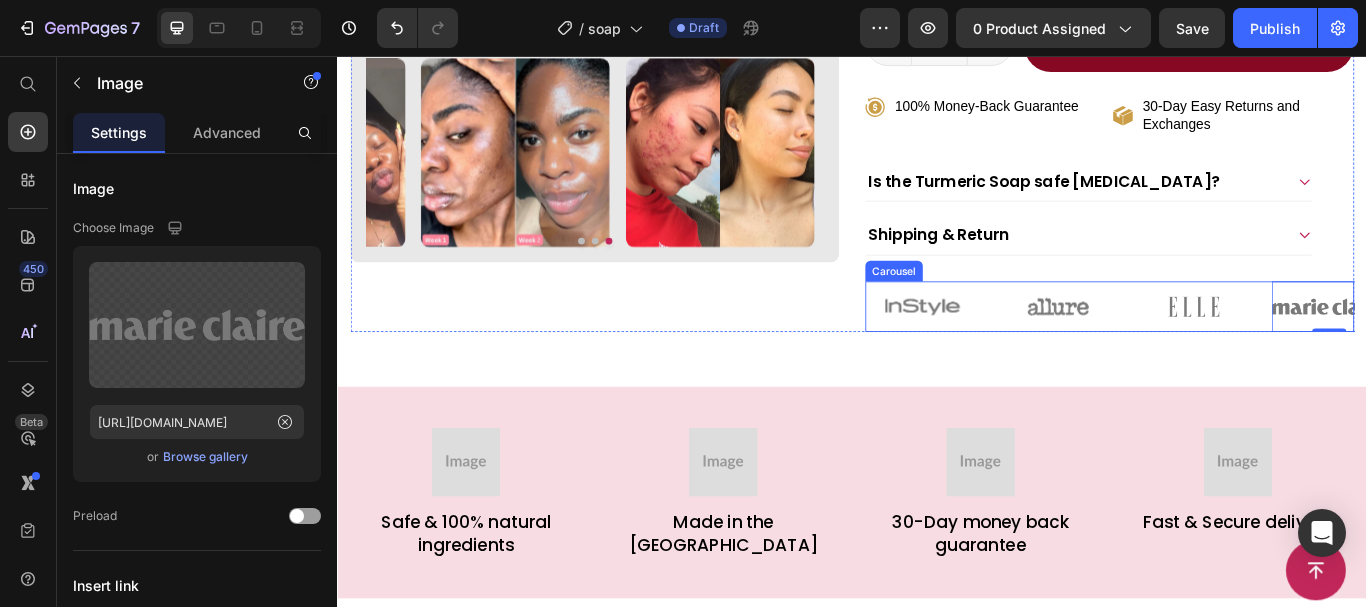 click on "Image Image Image Image   0 Image" at bounding box center (1237, 348) 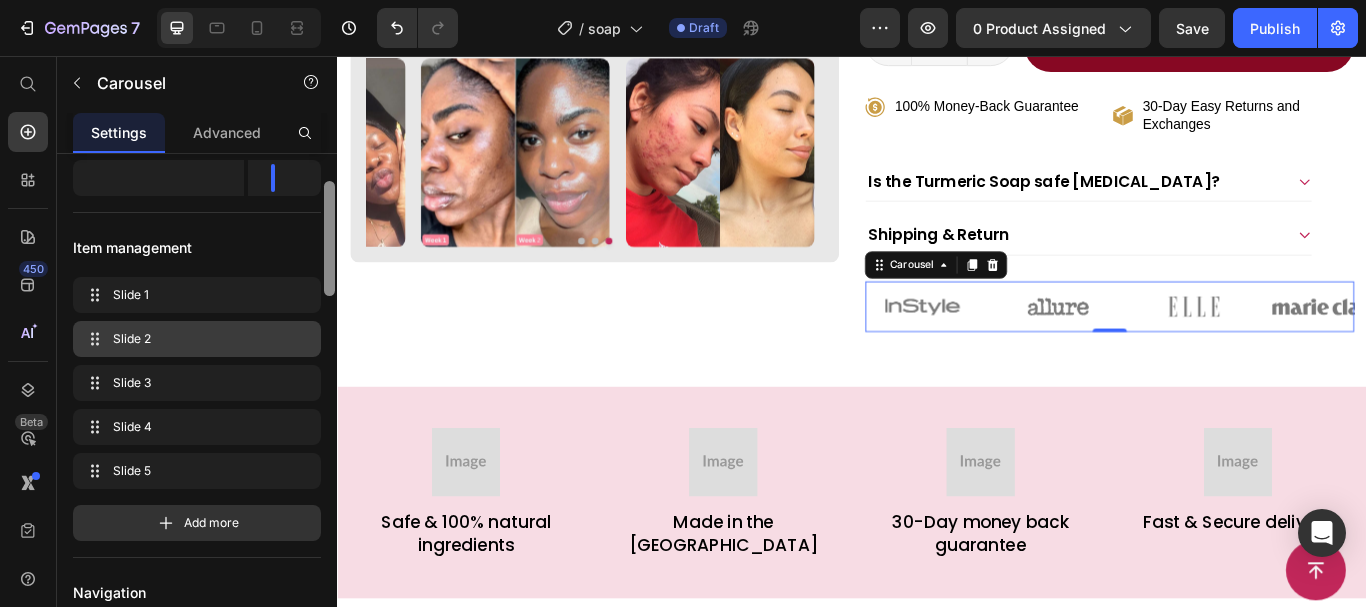 click on "Display Items spacing 24 px Sneak peek Item management Slide 1 Slide 1 Slide 2 Slide 2 Slide 3 Slide 3 Slide 4 Slide 4 Slide 5 Slide 5 Add more Navigation Dots Interaction Direction
Autoplay Time out 2 Pause On Hover Preview Drag to scroll Infinity loop Show more Size Width 1200 px % Height Auto px Show more Shape Border Corner Shadow Background  Color  Align  Delete element" at bounding box center [197, 409] 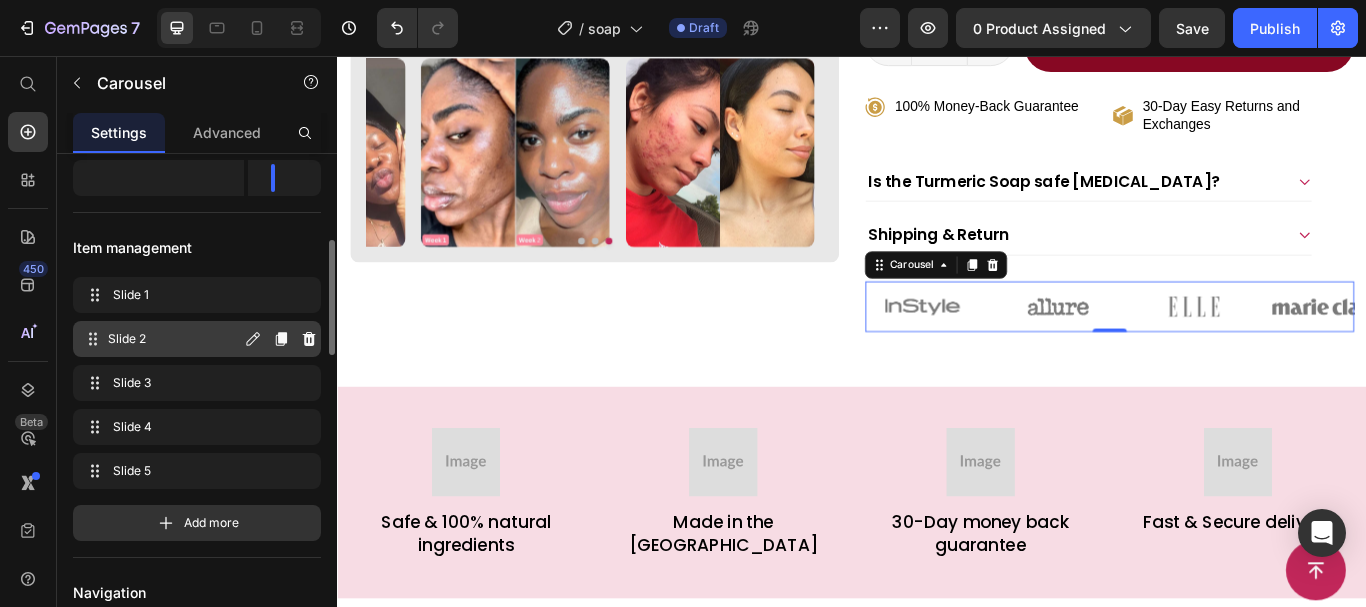 scroll, scrollTop: 364, scrollLeft: 0, axis: vertical 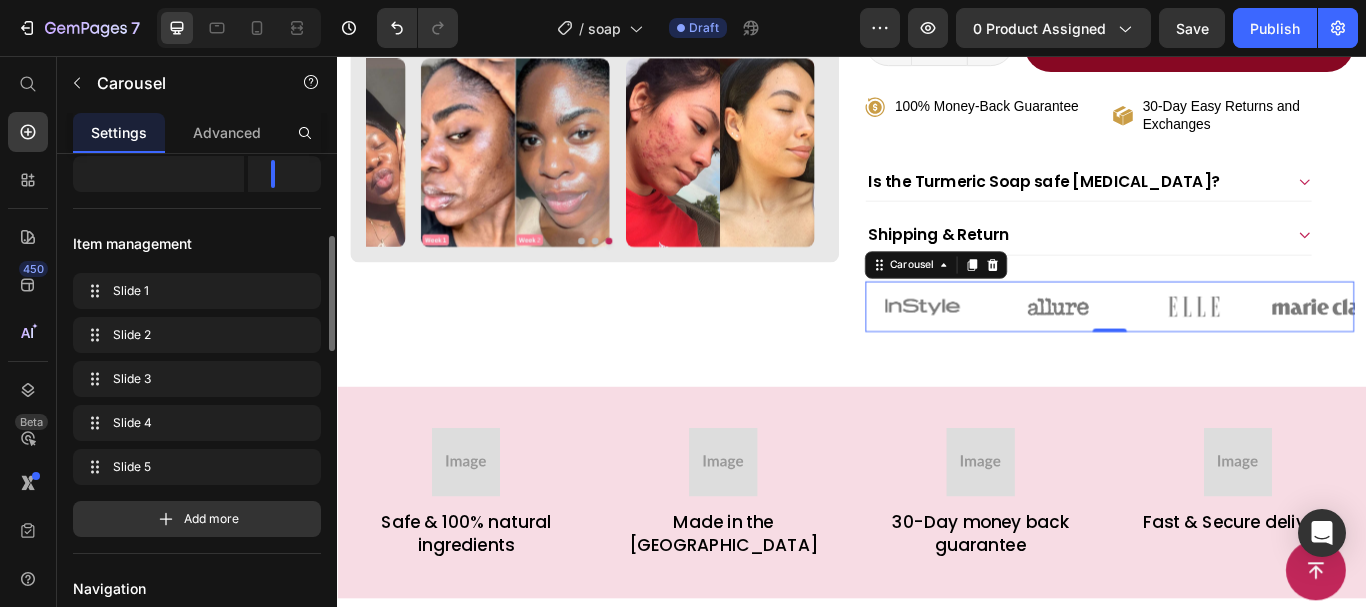 click on "Slide 1 Slide 1 Slide 2 Slide 2 Slide 3 Slide 3 Slide 4 Slide 4 Slide 5 Slide 5" at bounding box center [197, 379] 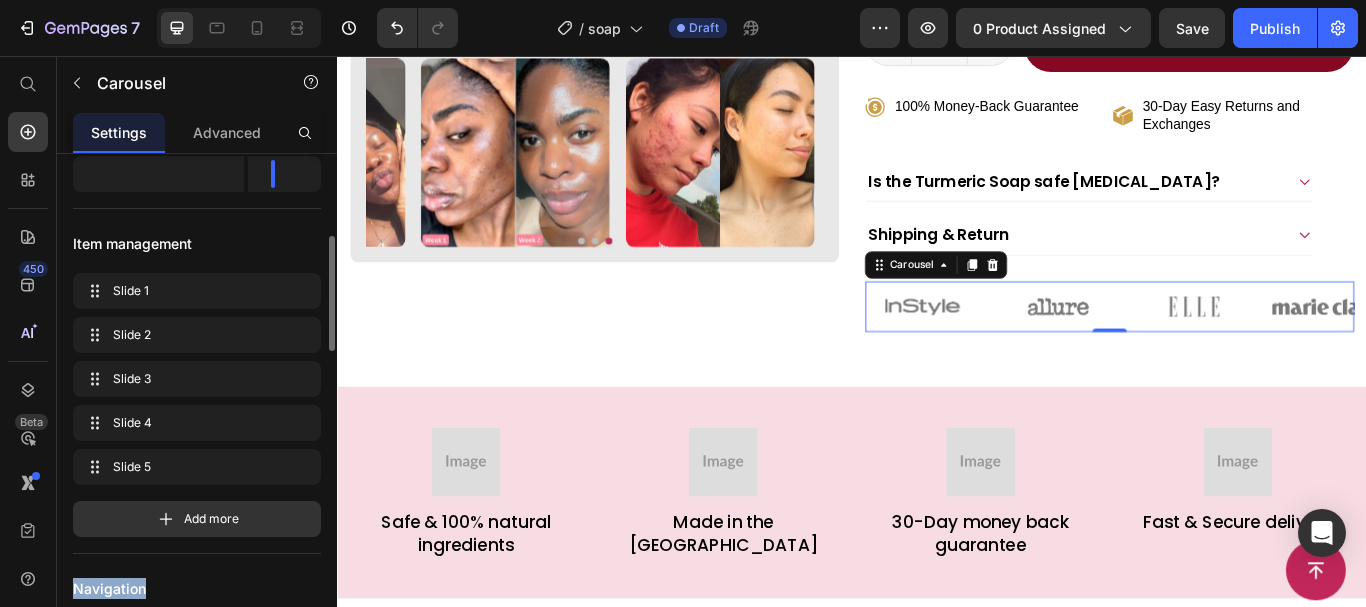 click on "Slide 1 Slide 1 Slide 2 Slide 2 Slide 3 Slide 3 Slide 4 Slide 4 Slide 5 Slide 5" at bounding box center (197, 379) 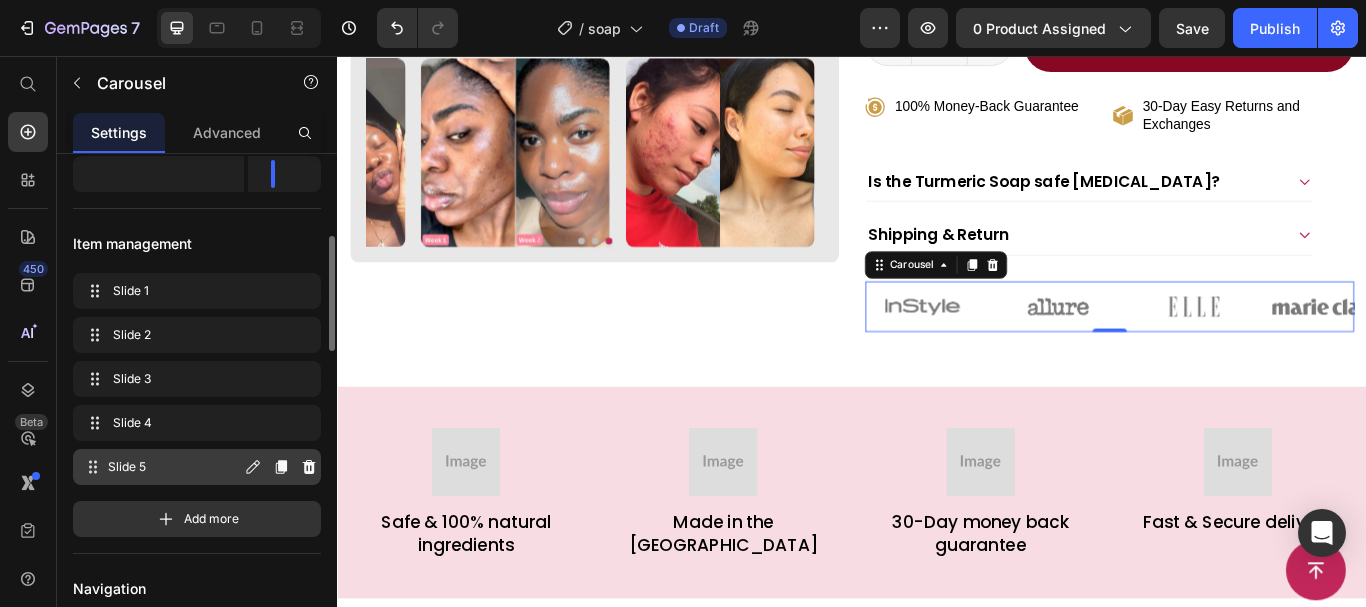 click on "Slide 5" at bounding box center (174, 467) 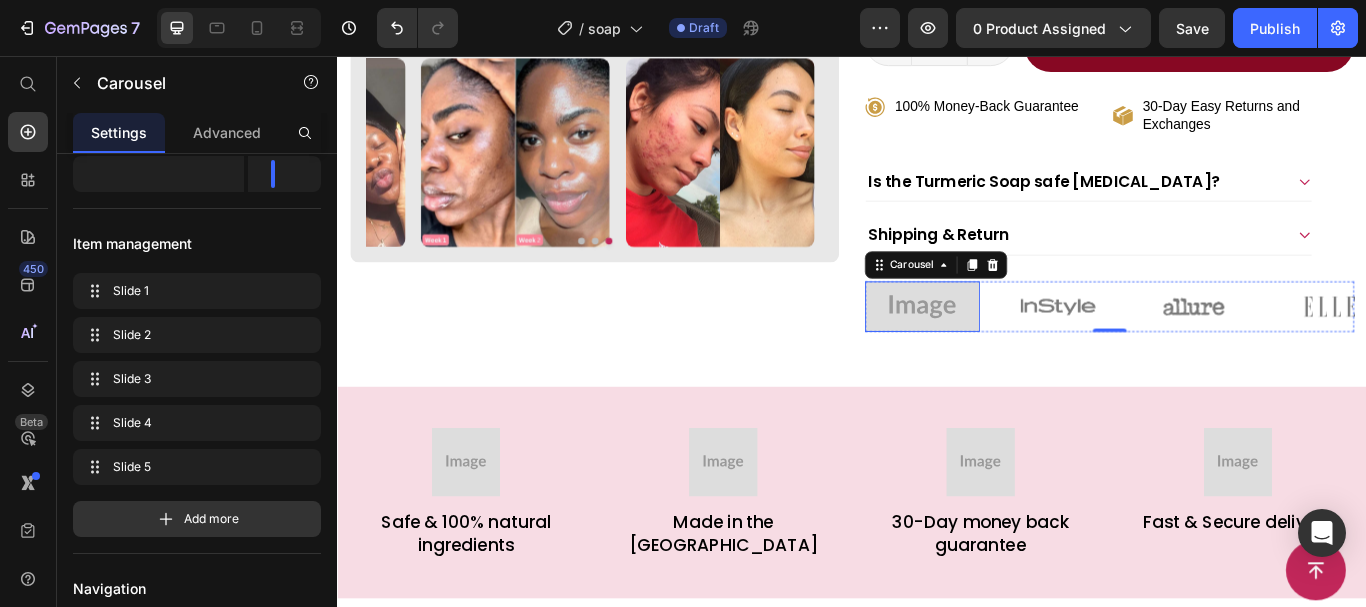 click at bounding box center (1019, 348) 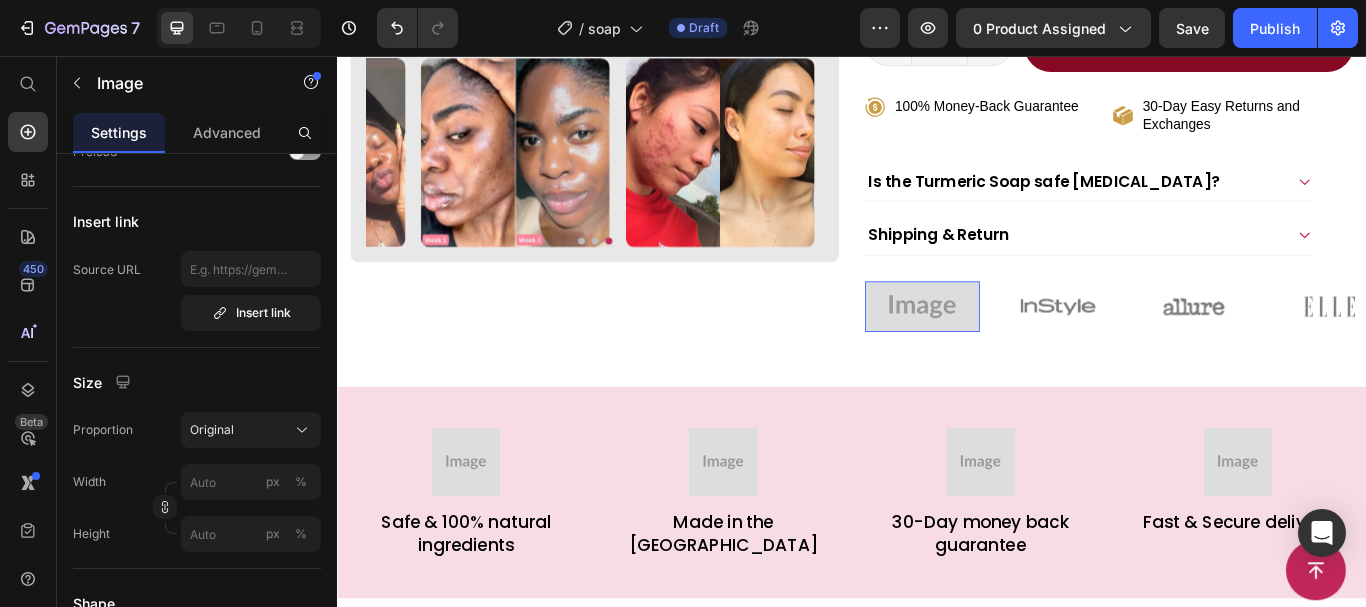 scroll, scrollTop: 0, scrollLeft: 0, axis: both 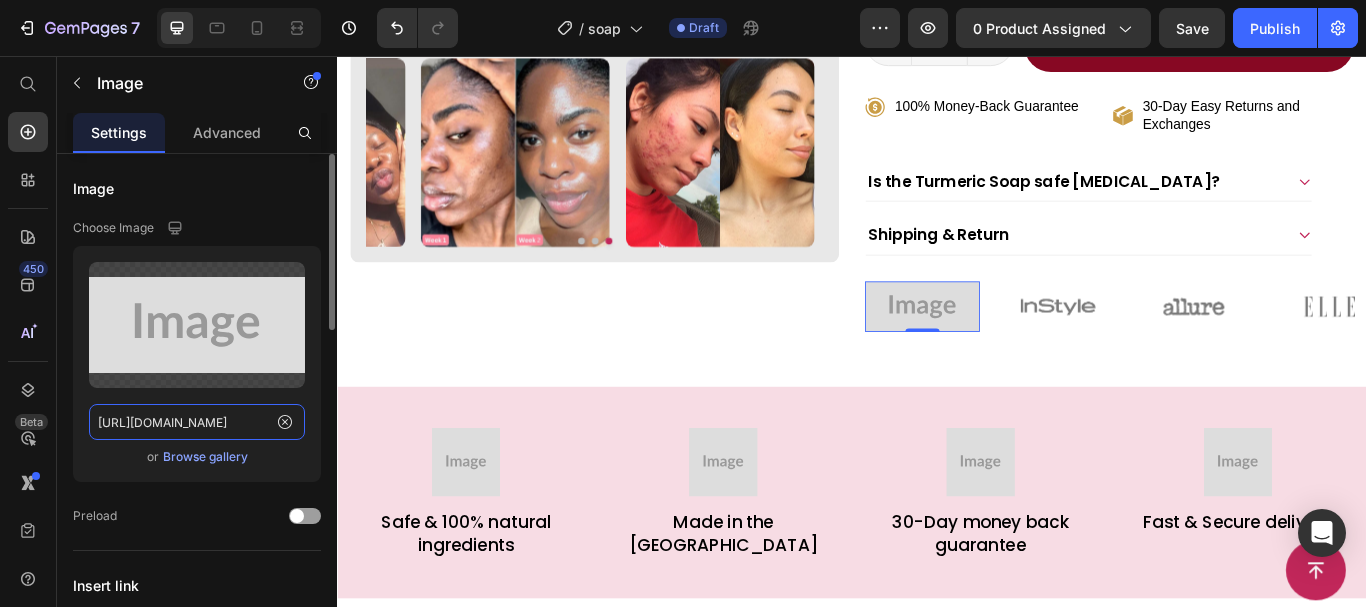 click on "[URL][DOMAIN_NAME]" 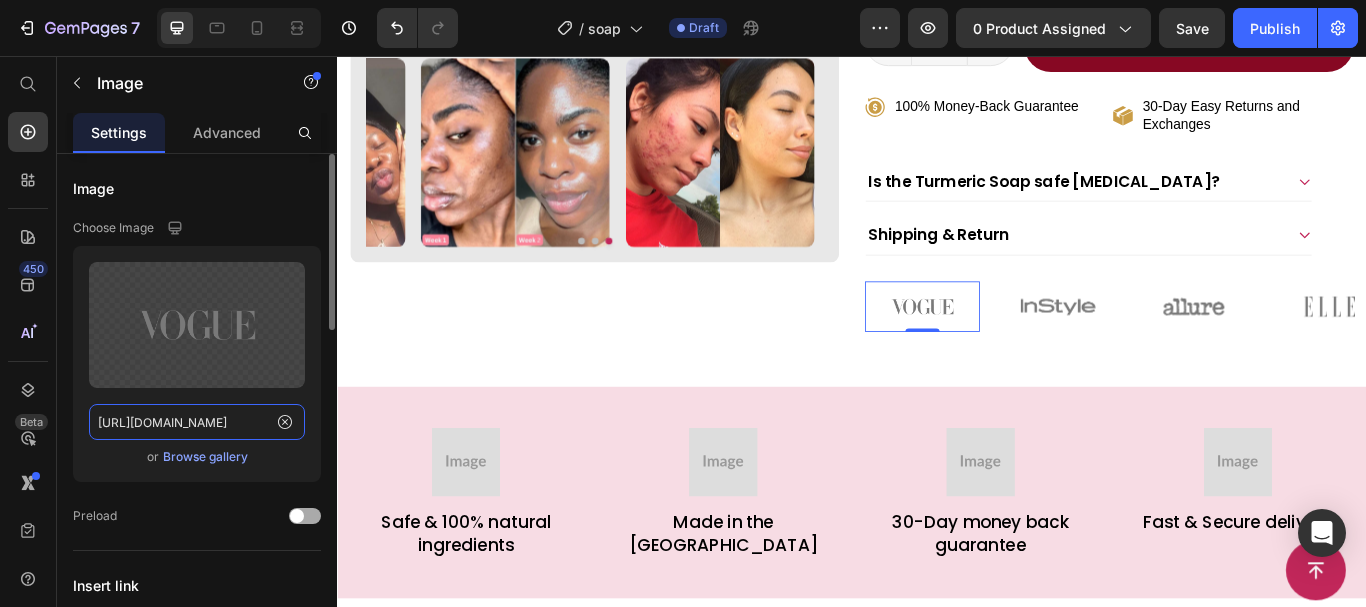 type on "[URL][DOMAIN_NAME]" 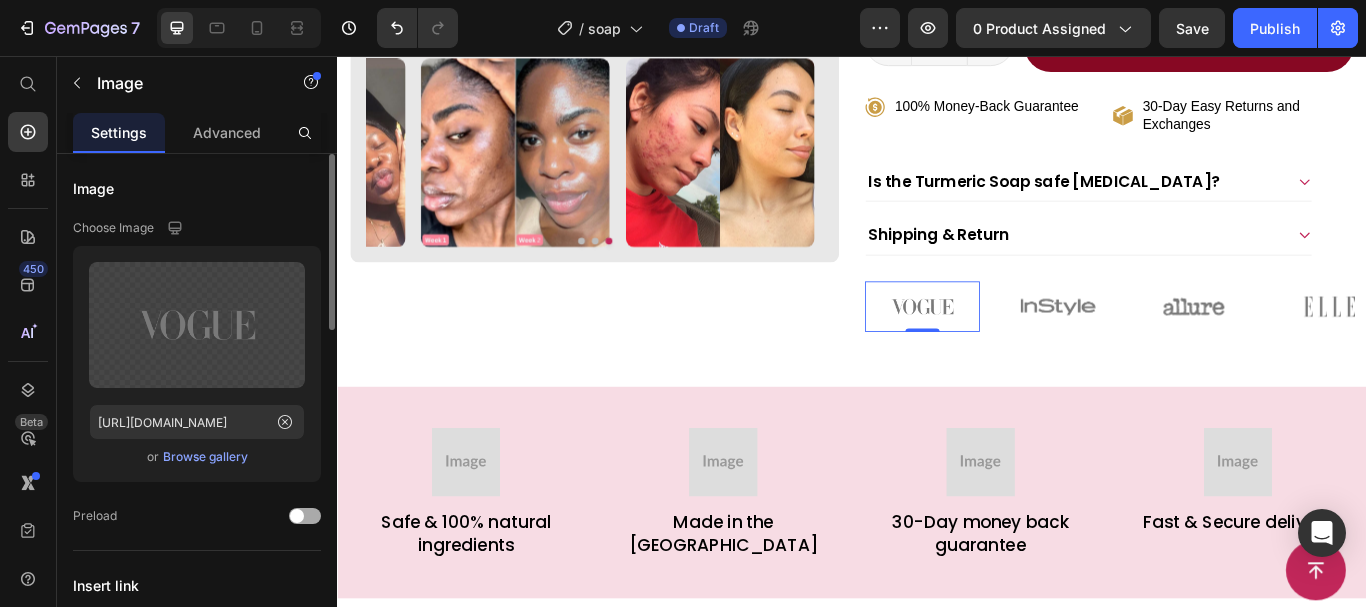 scroll, scrollTop: 0, scrollLeft: 0, axis: both 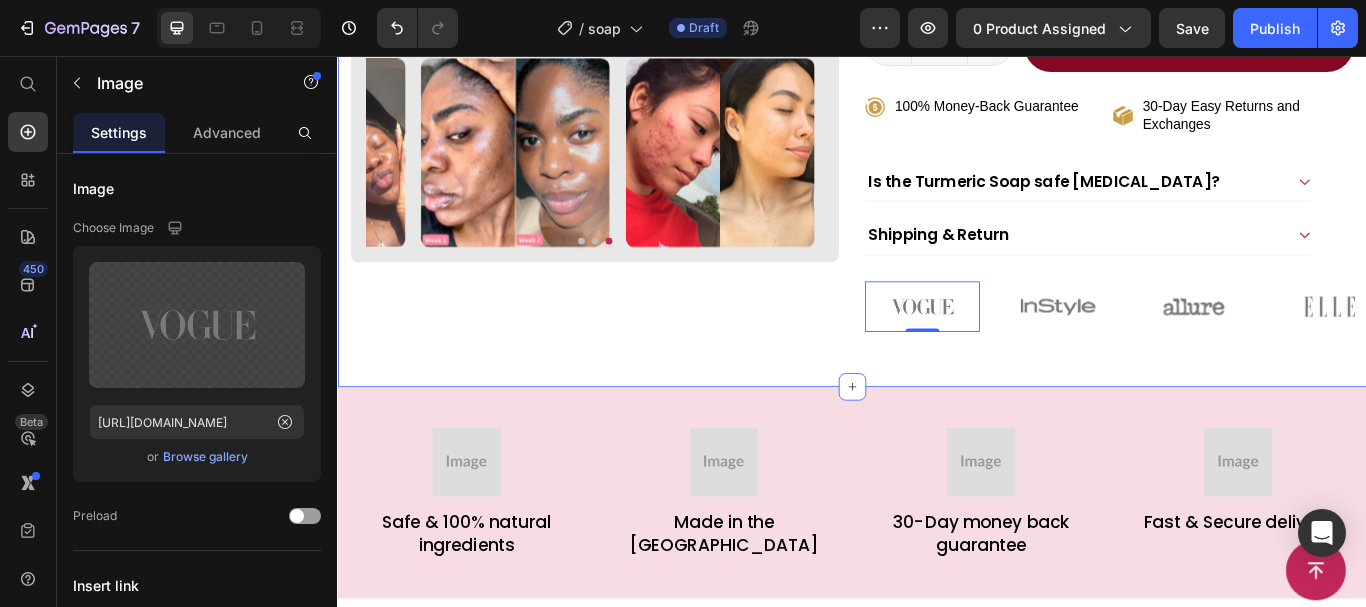 click on "Product Images Transformations That Speak for Themselves Heading Image Image Image Image Carousel Row [MEDICAL_DATA] & Turmeric Soap Product Title Icon Icon Icon Icon
Icon Icon List 4.8   (236)  Text Block 100% Recommend Text Block Row Row 300+ bought in the last month Text Block $14.99 Product Price $0.00 Product Price 0% OFF Discount Tag Row  Brighten, cleanse, and even your skin tone with [MEDICAL_DATA] Turmeric Soap. Gentle, effective glow in every wash. Text Block
Fights acne and blemishes
Controls excess oil and shine
Brightens and [PERSON_NAME] out skin tone
Nourishes and soothes irritated skin
Leaves skin soft, smooth, and refreshed Item List
Ships within 3 - 7 days Item List 1 Product Quantity Row Add to cart Add to Cart Row Row
100% Money-Back Guarantee Item List
30-Day Easy Returns and Exchanges Item List Row Real Results from Real Customers Heading Image Image Image Row" at bounding box center (937, -149) 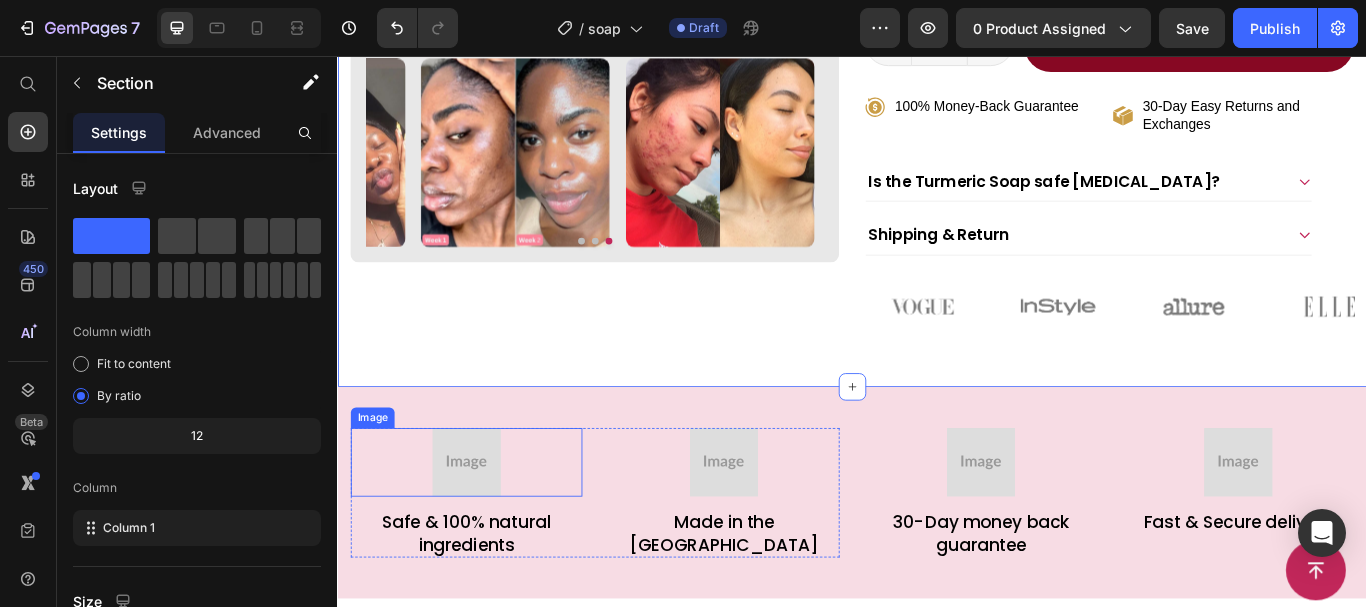 click at bounding box center [487, 530] 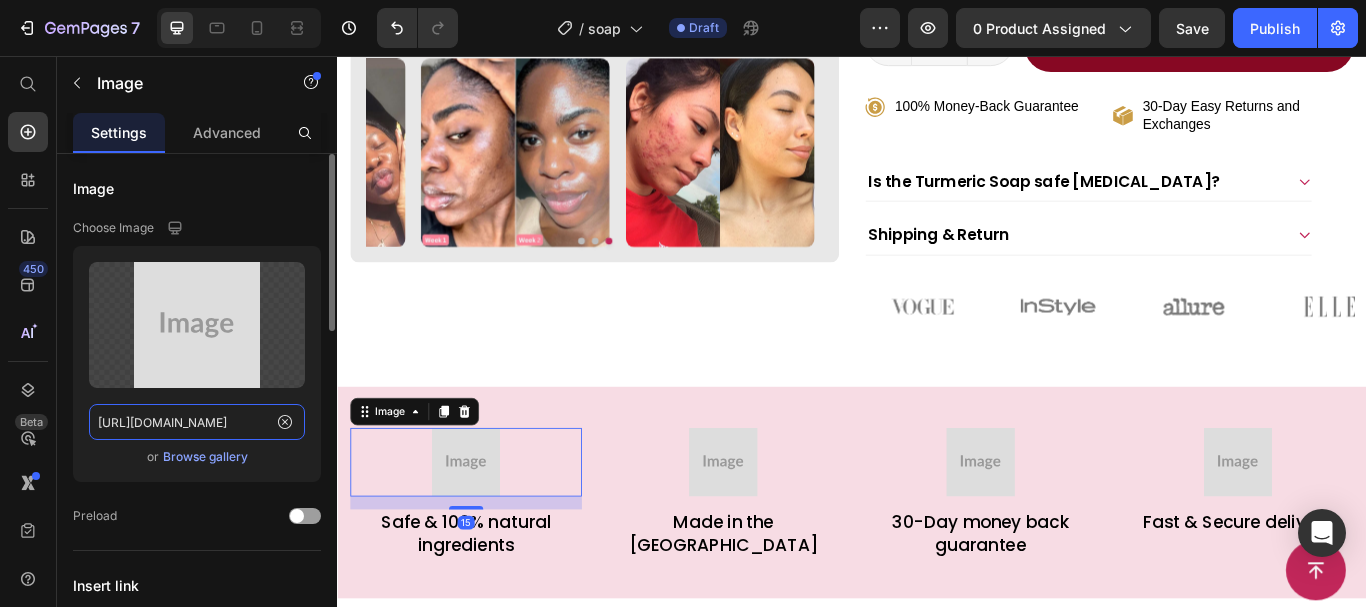 click on "[URL][DOMAIN_NAME]" 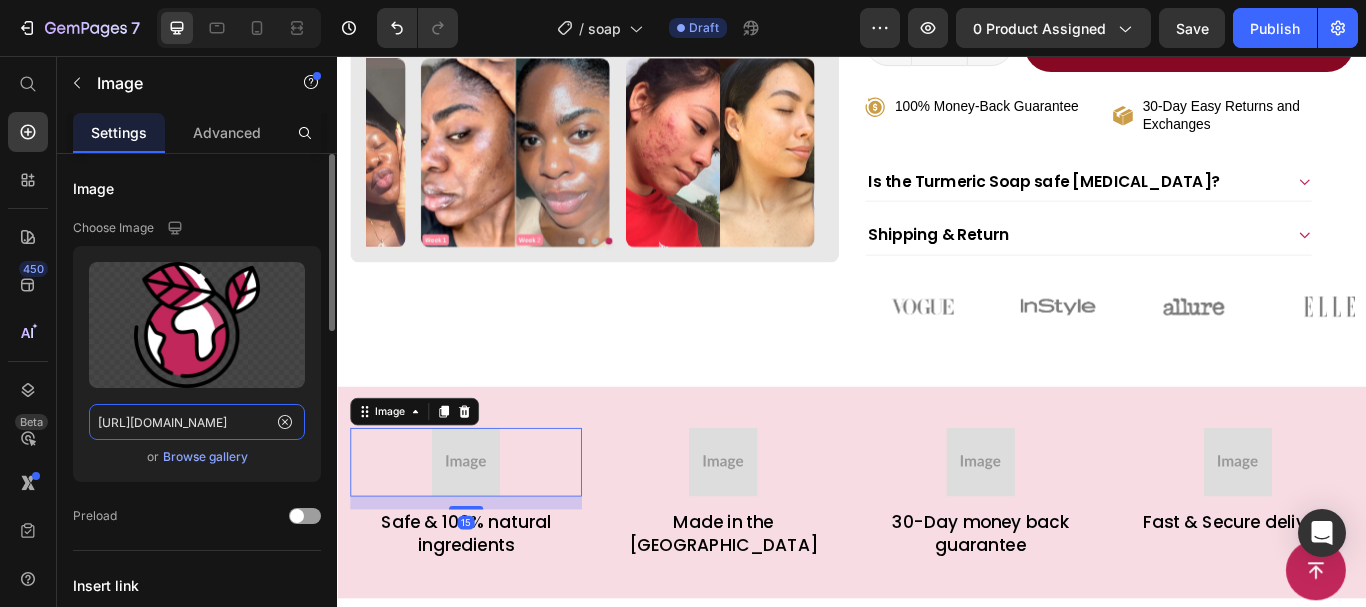 scroll, scrollTop: 0, scrollLeft: 754, axis: horizontal 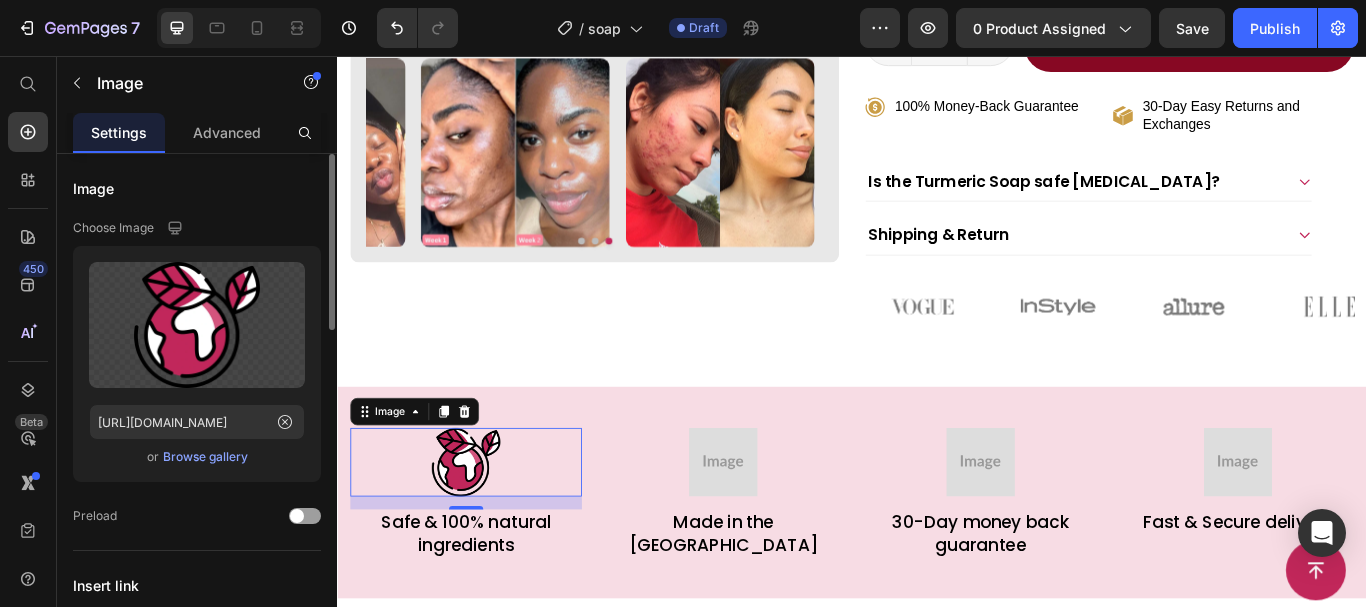 click on "Browse gallery" at bounding box center (205, 457) 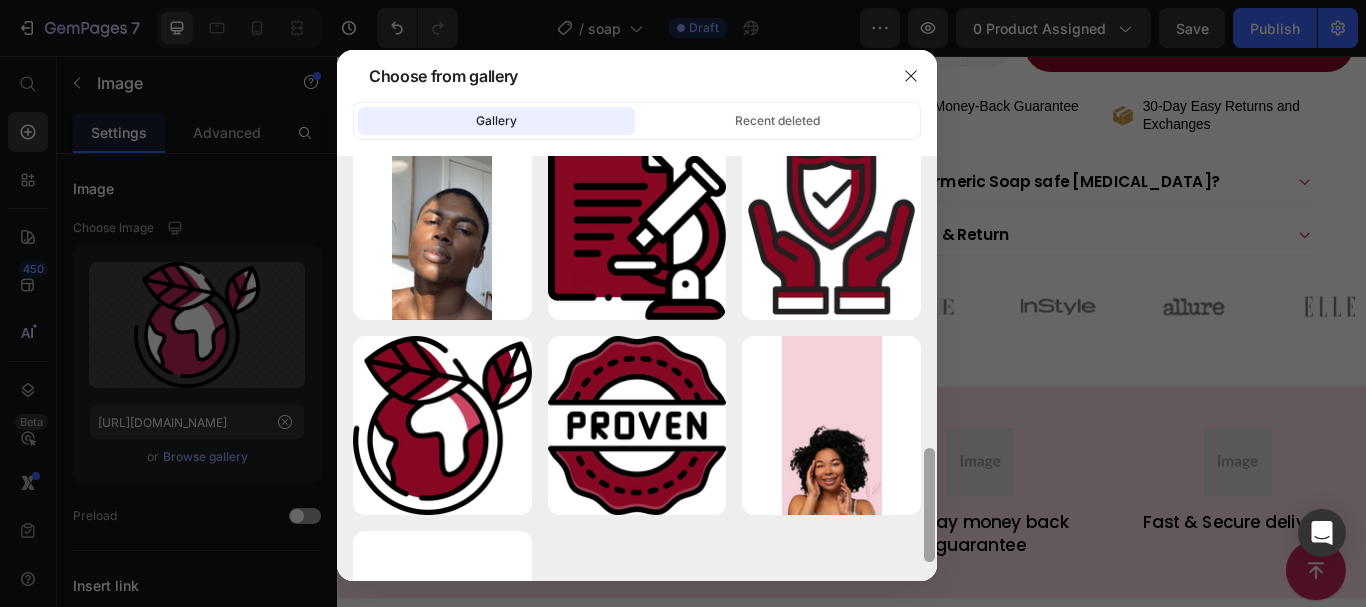 scroll, scrollTop: 1020, scrollLeft: 0, axis: vertical 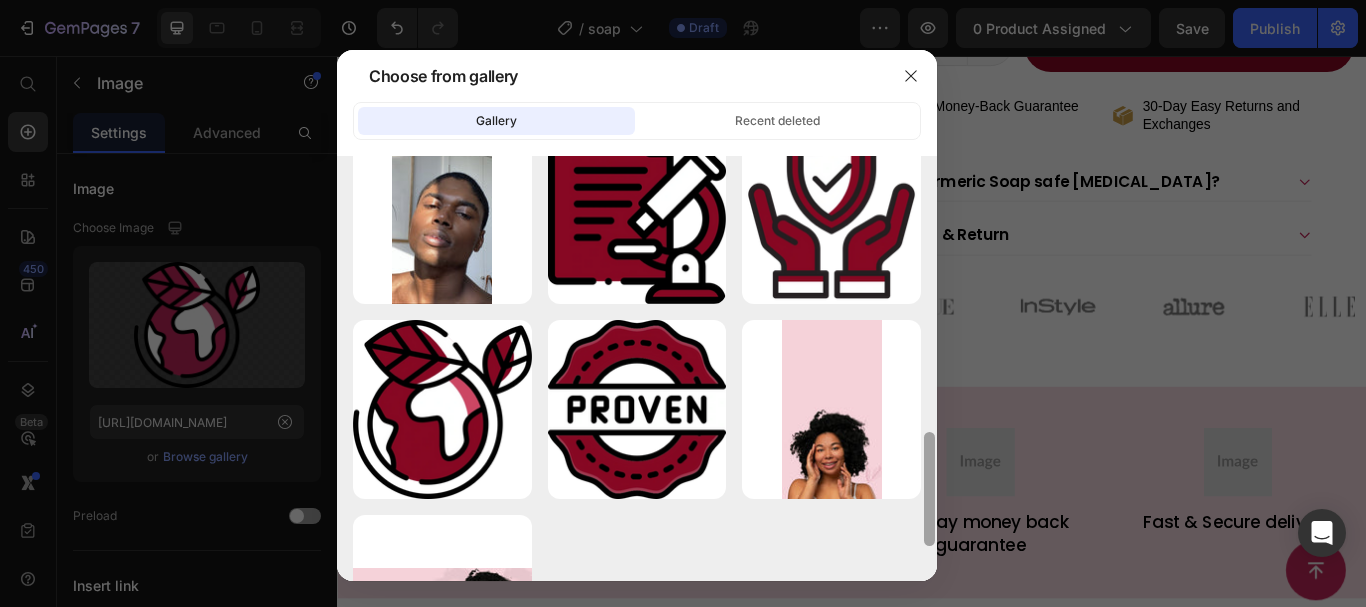 drag, startPoint x: 933, startPoint y: 190, endPoint x: 912, endPoint y: 557, distance: 367.6003 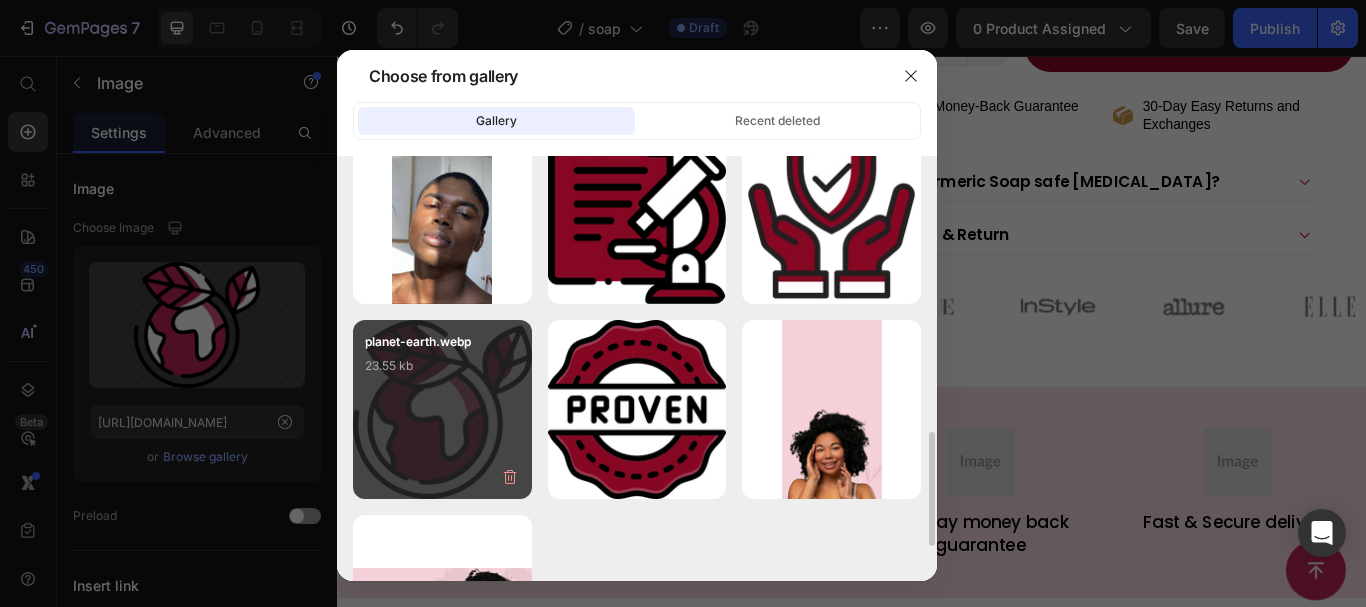 click on "planet-earth.webp 23.55 kb" at bounding box center [442, 409] 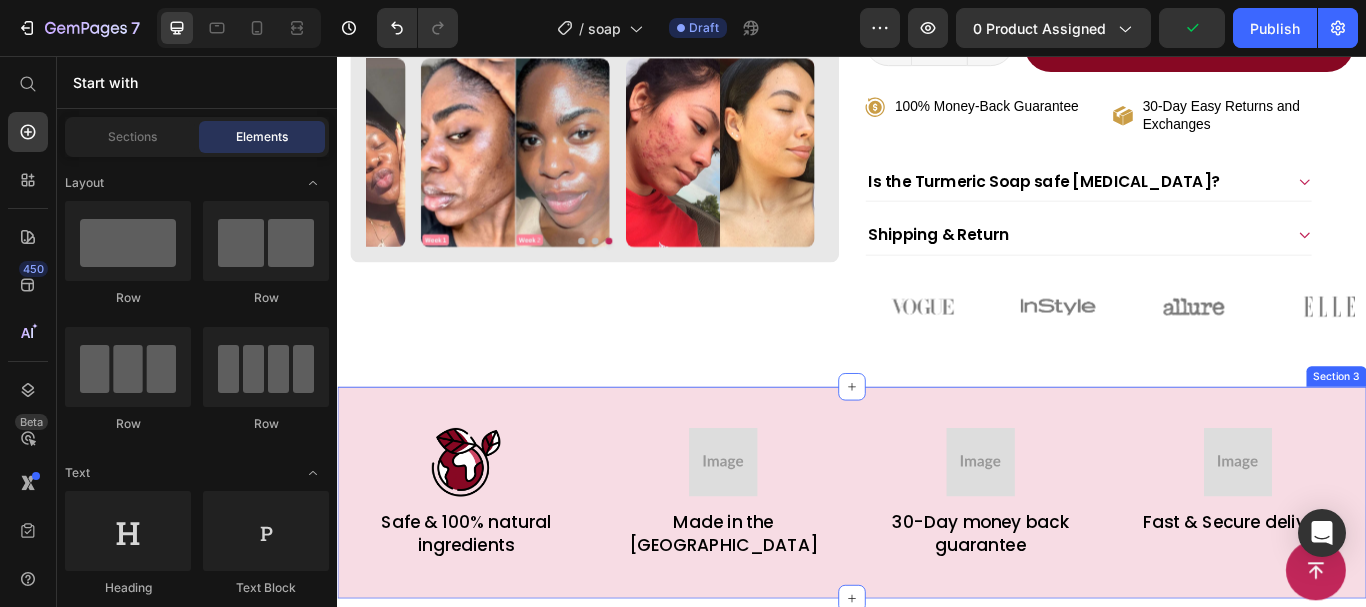click on "Image Safe & 100% natural ingredients Text Block Image Made in the [GEOGRAPHIC_DATA] Text Block Row Image 30-Day money back guarantee Text Block Image Fast & Secure delivery Text Block Row Row Section 3" at bounding box center (937, 565) 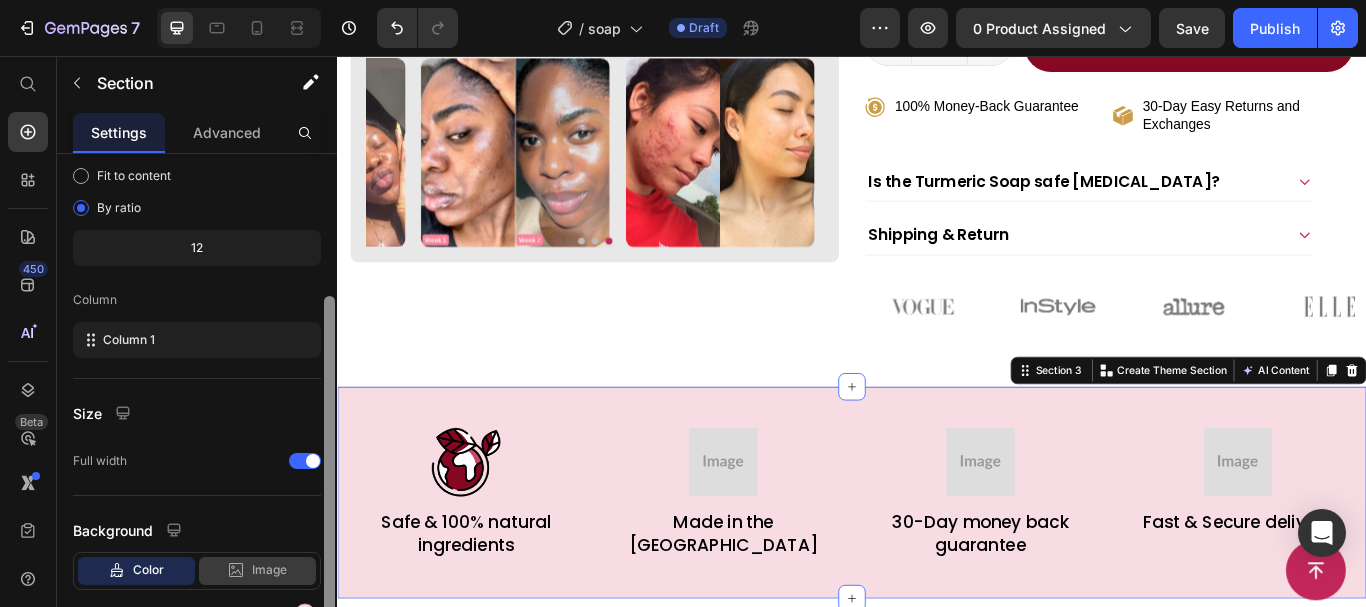 scroll, scrollTop: 298, scrollLeft: 0, axis: vertical 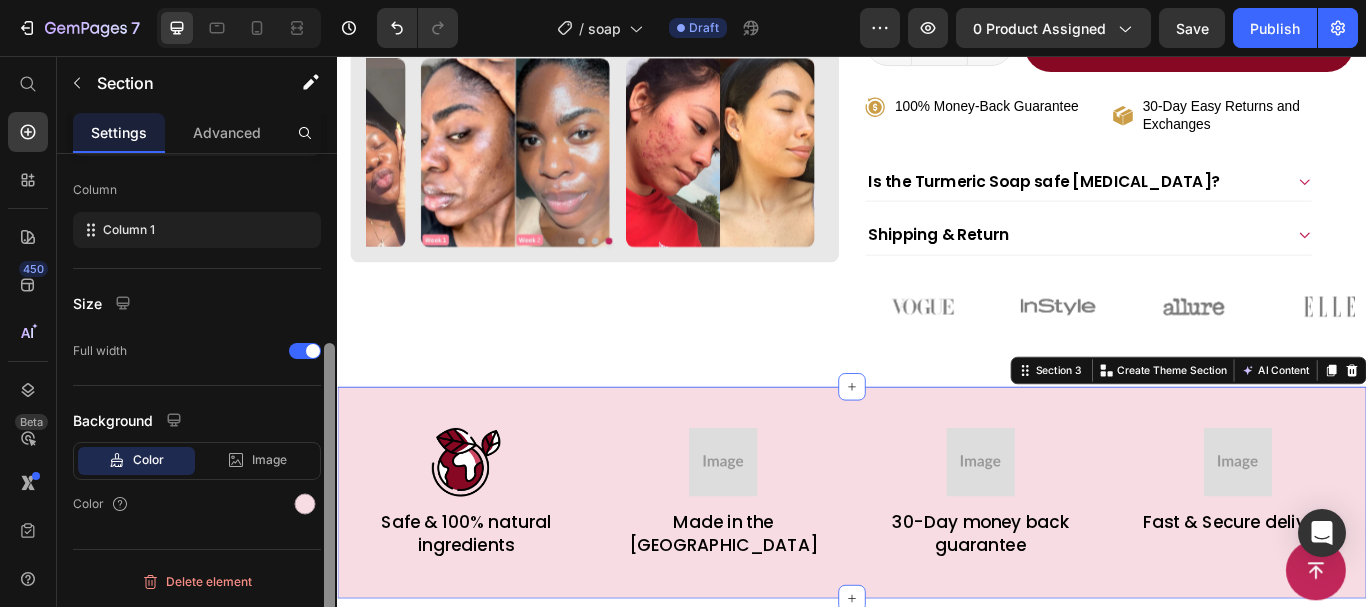 drag, startPoint x: 328, startPoint y: 262, endPoint x: 275, endPoint y: 481, distance: 225.32199 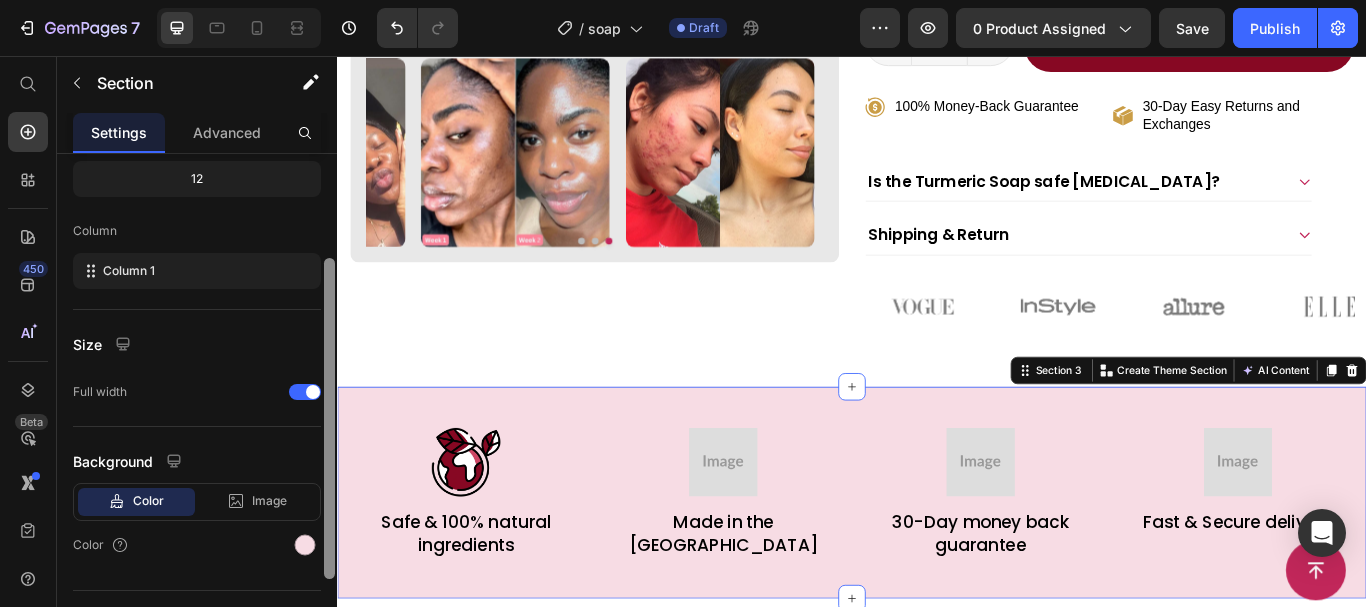 scroll, scrollTop: 298, scrollLeft: 0, axis: vertical 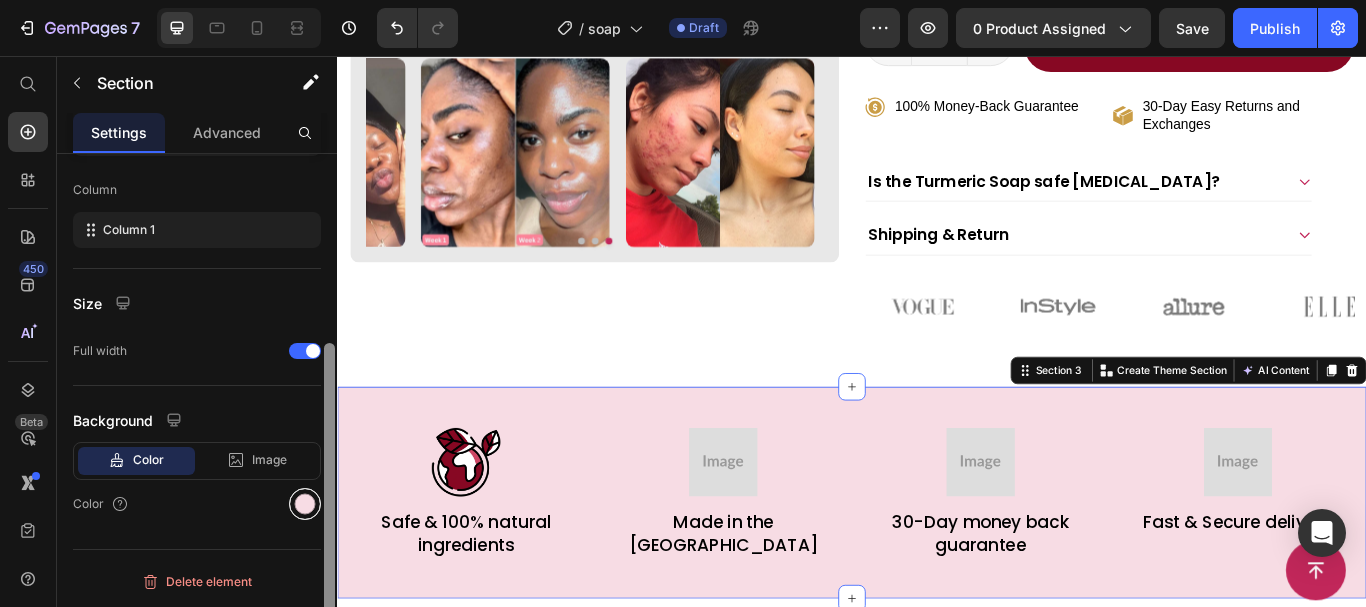 drag, startPoint x: 331, startPoint y: 409, endPoint x: 294, endPoint y: 491, distance: 89.961105 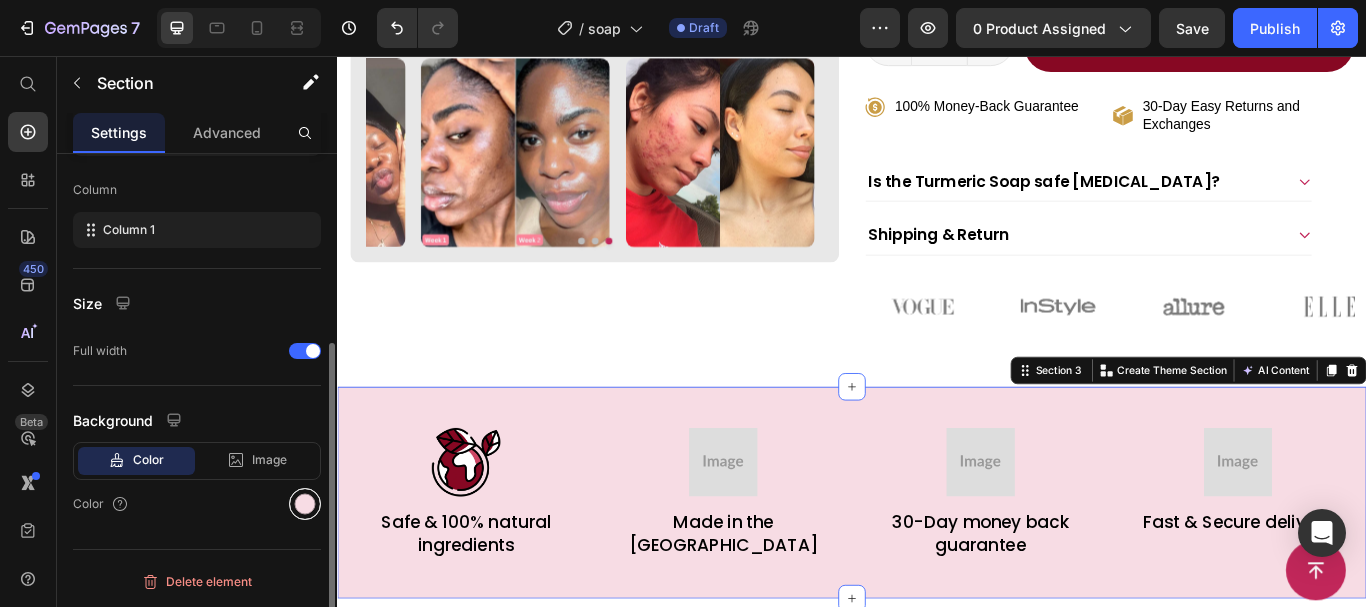 click at bounding box center [305, 504] 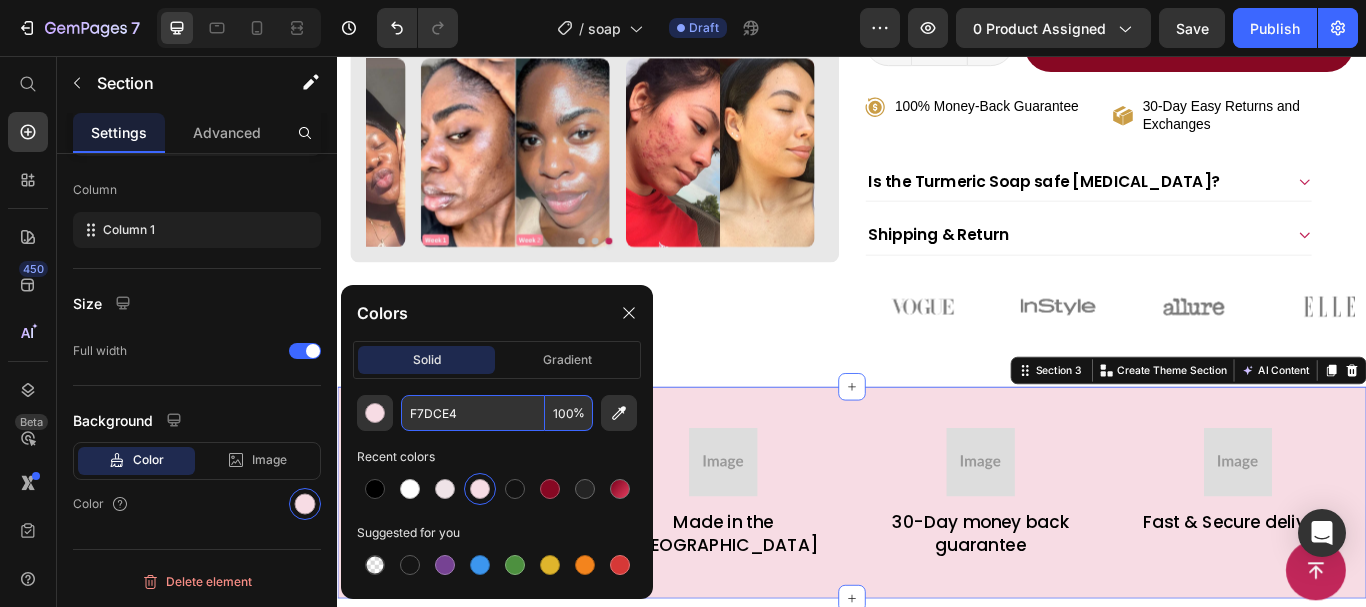 click on "F7DCE4" at bounding box center (473, 413) 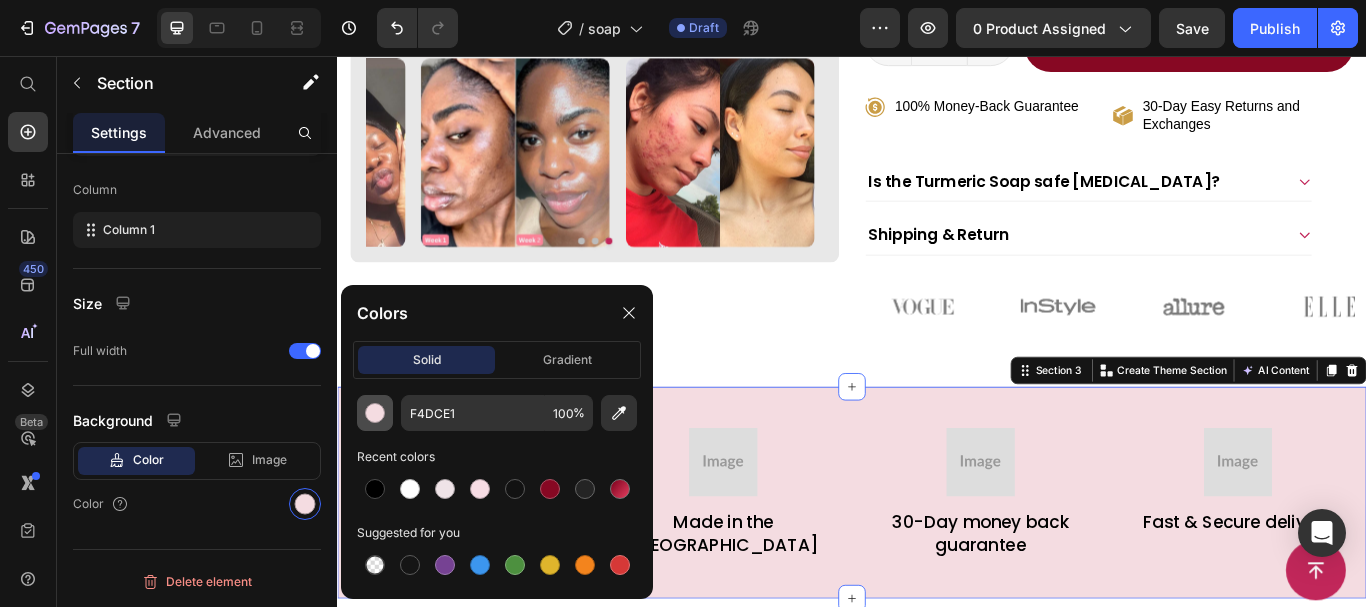 click at bounding box center (375, 413) 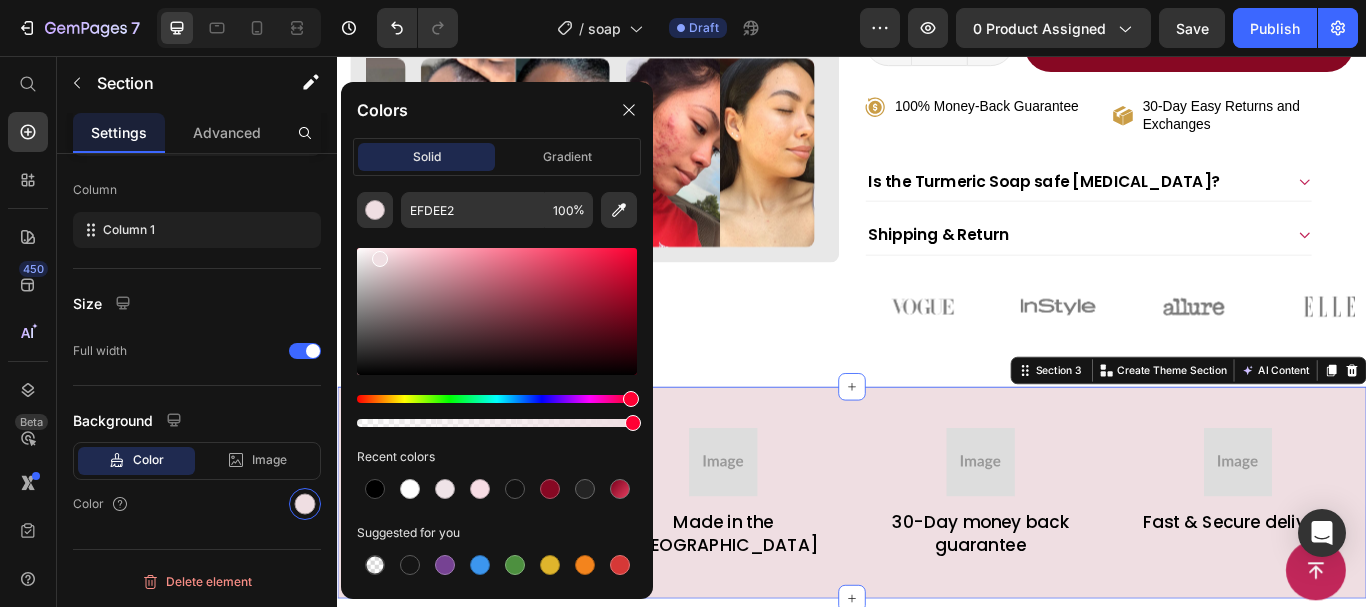 click at bounding box center [380, 259] 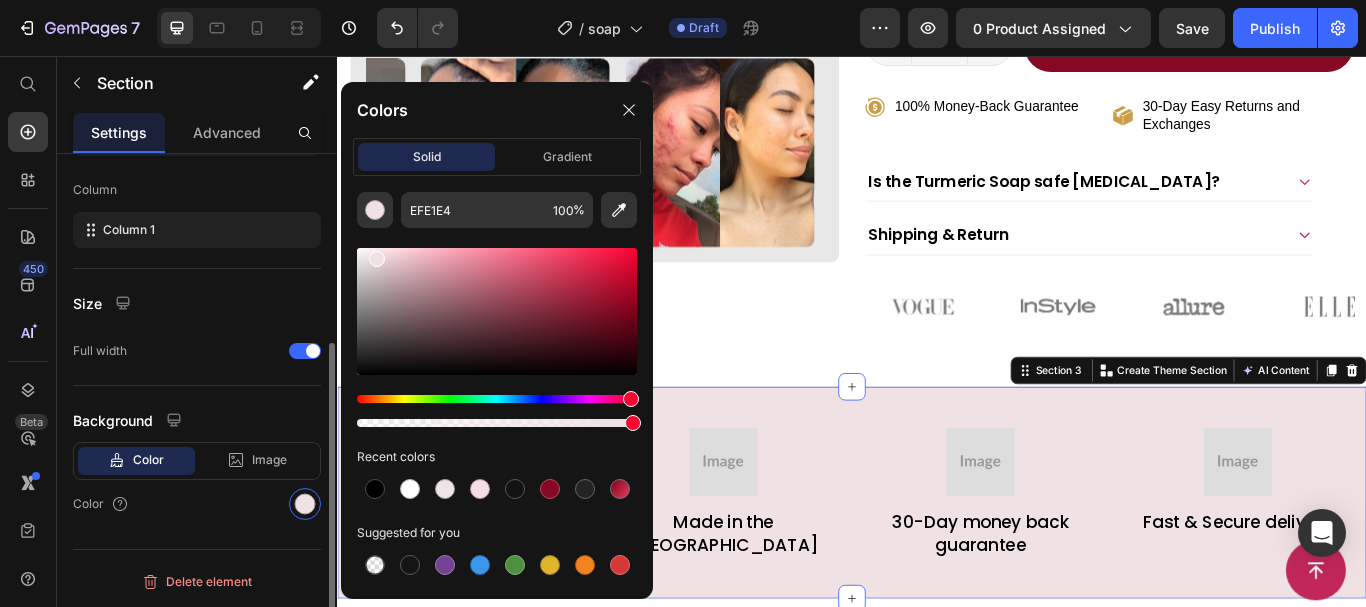 click on "Size" at bounding box center [197, 303] 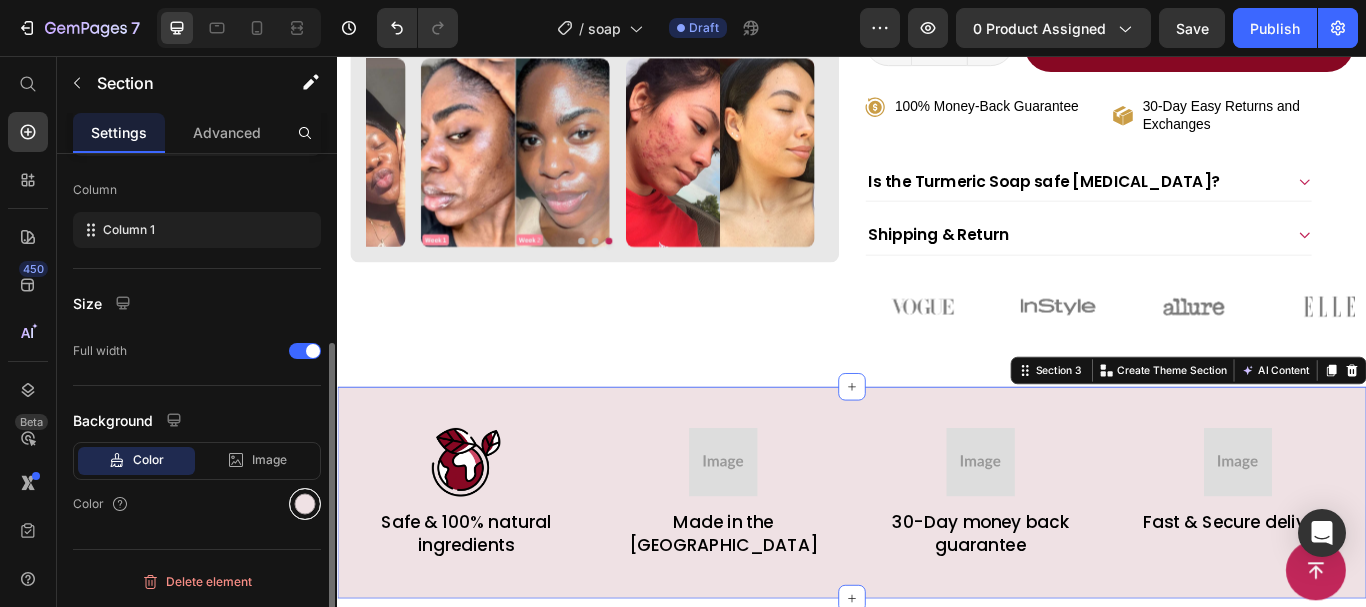 click at bounding box center (305, 504) 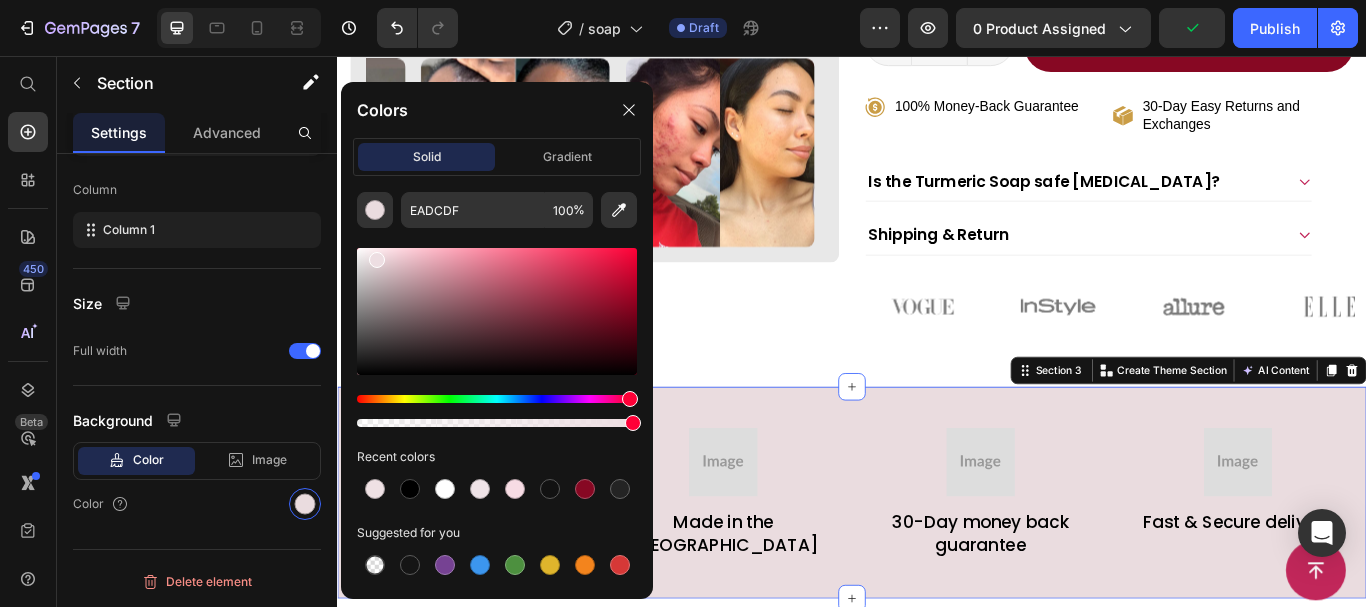 click at bounding box center (377, 260) 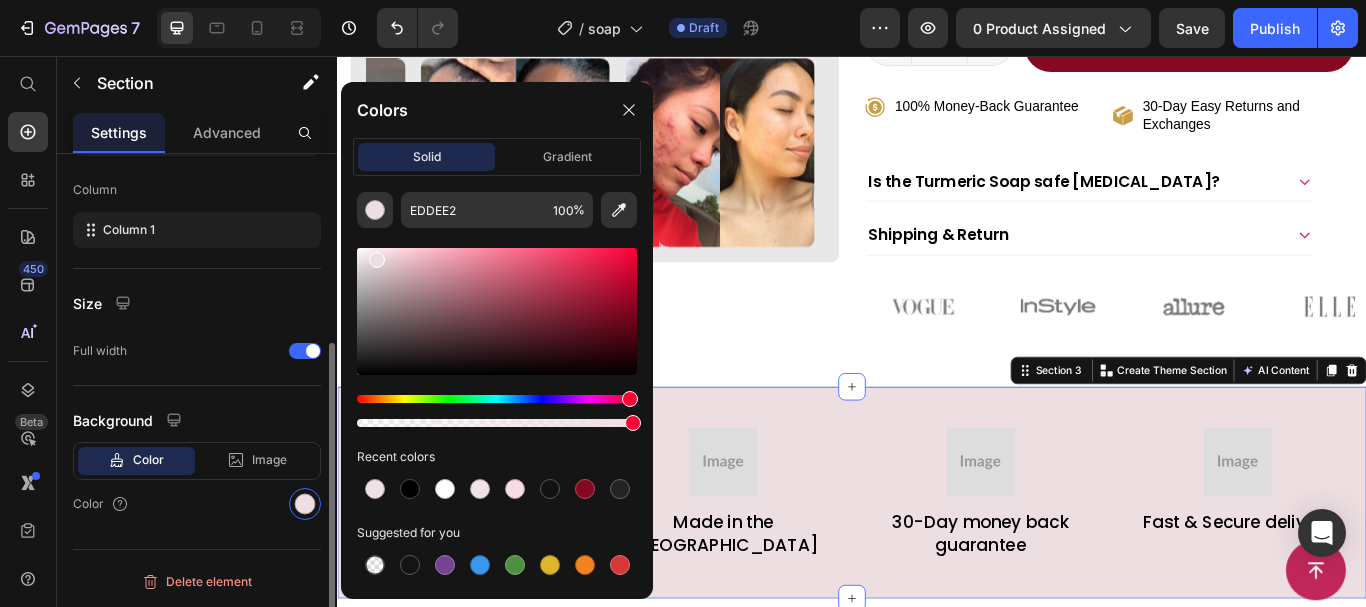 click on "Size" at bounding box center (197, 303) 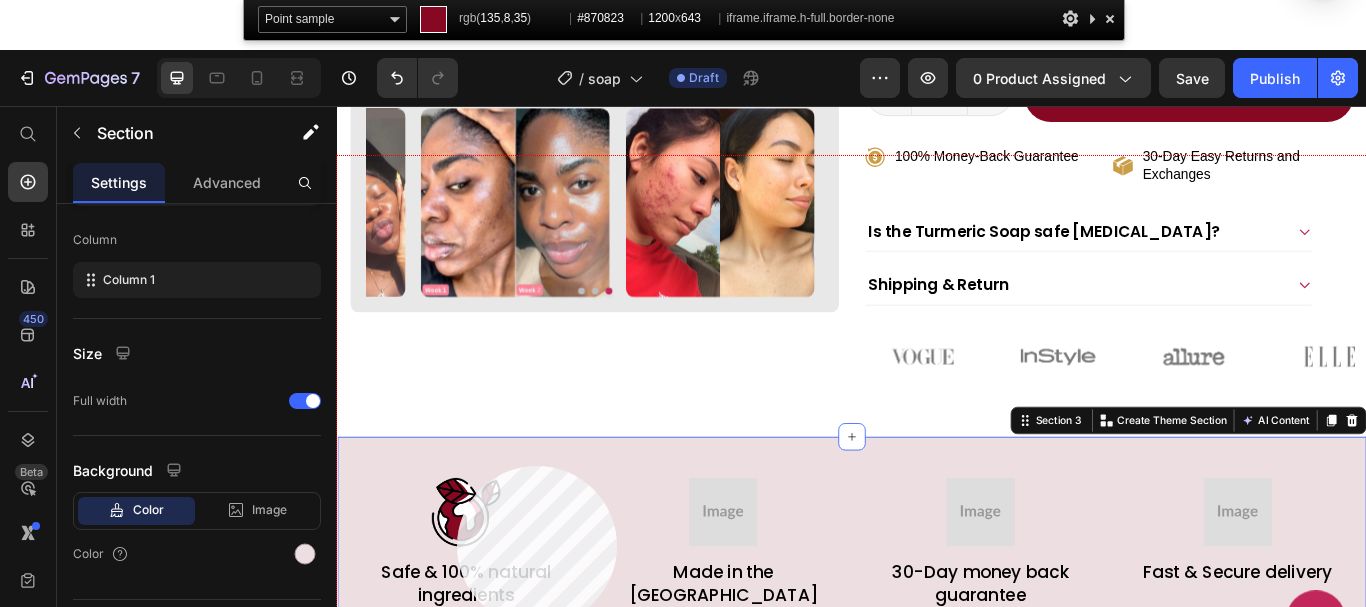 click 